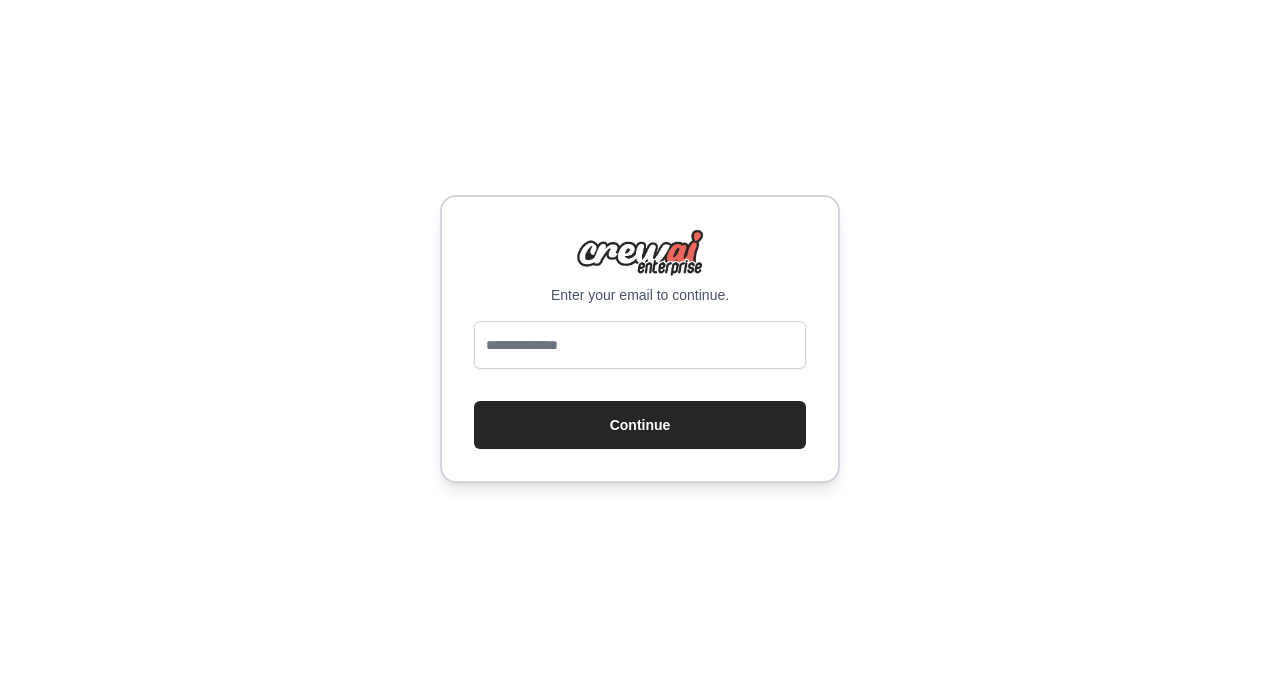 scroll, scrollTop: 0, scrollLeft: 0, axis: both 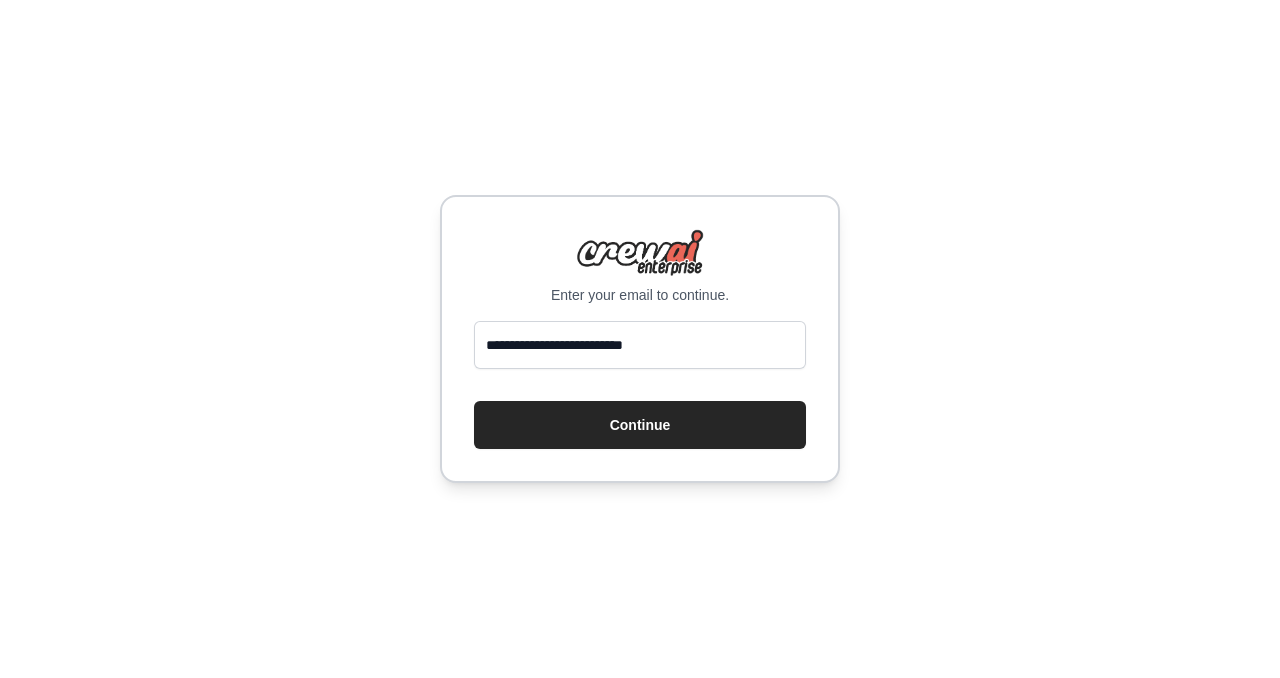 type on "**********" 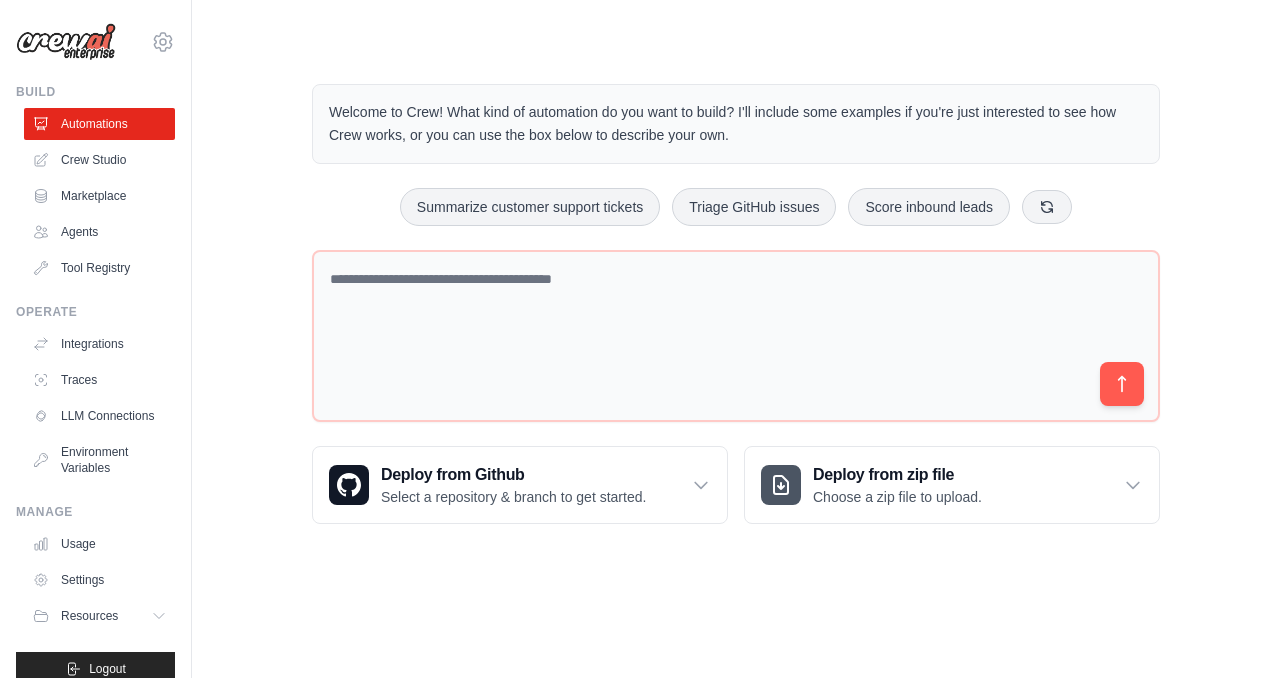 scroll, scrollTop: 0, scrollLeft: 0, axis: both 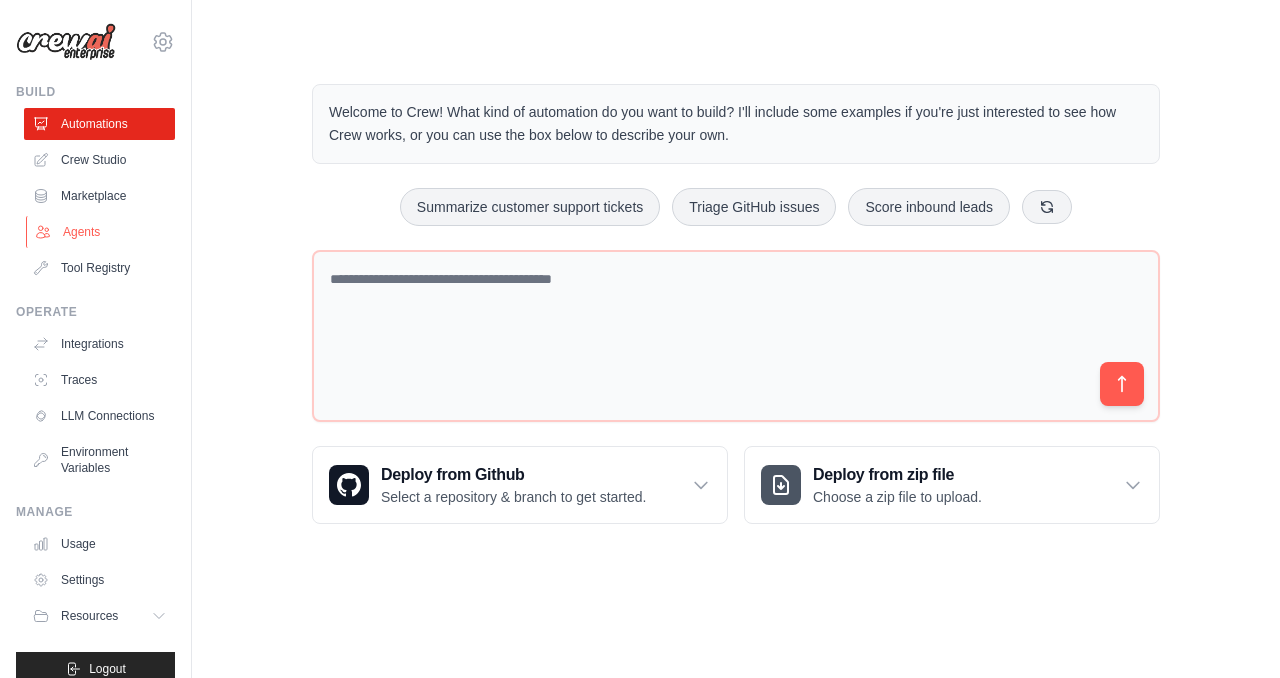 click on "Agents" at bounding box center (101, 232) 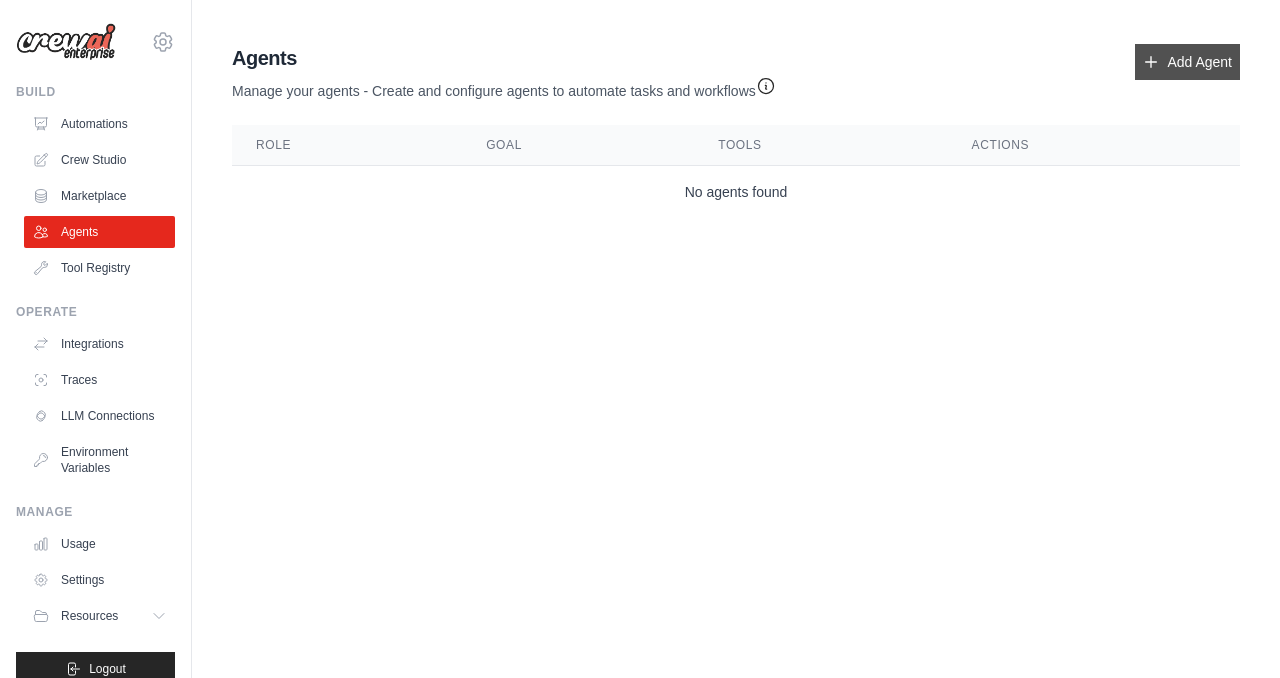 click on "Add Agent" at bounding box center [1187, 62] 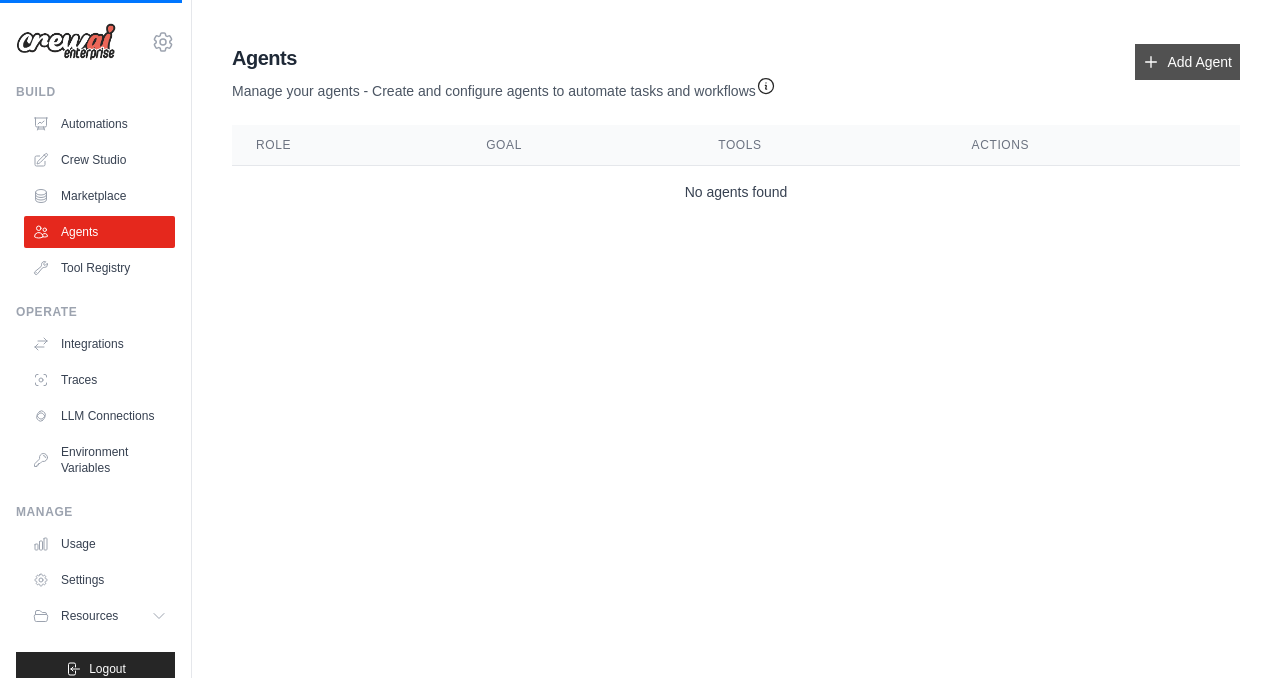 click on "Add Agent" at bounding box center [1187, 62] 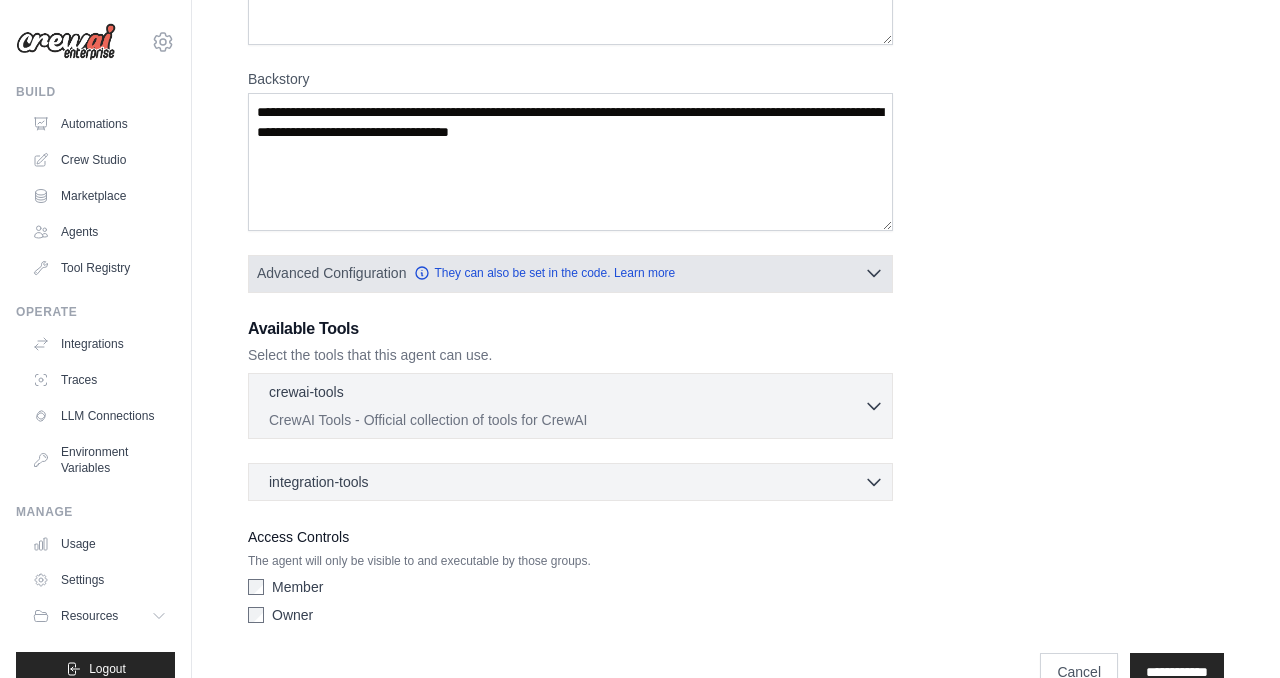 scroll, scrollTop: 305, scrollLeft: 0, axis: vertical 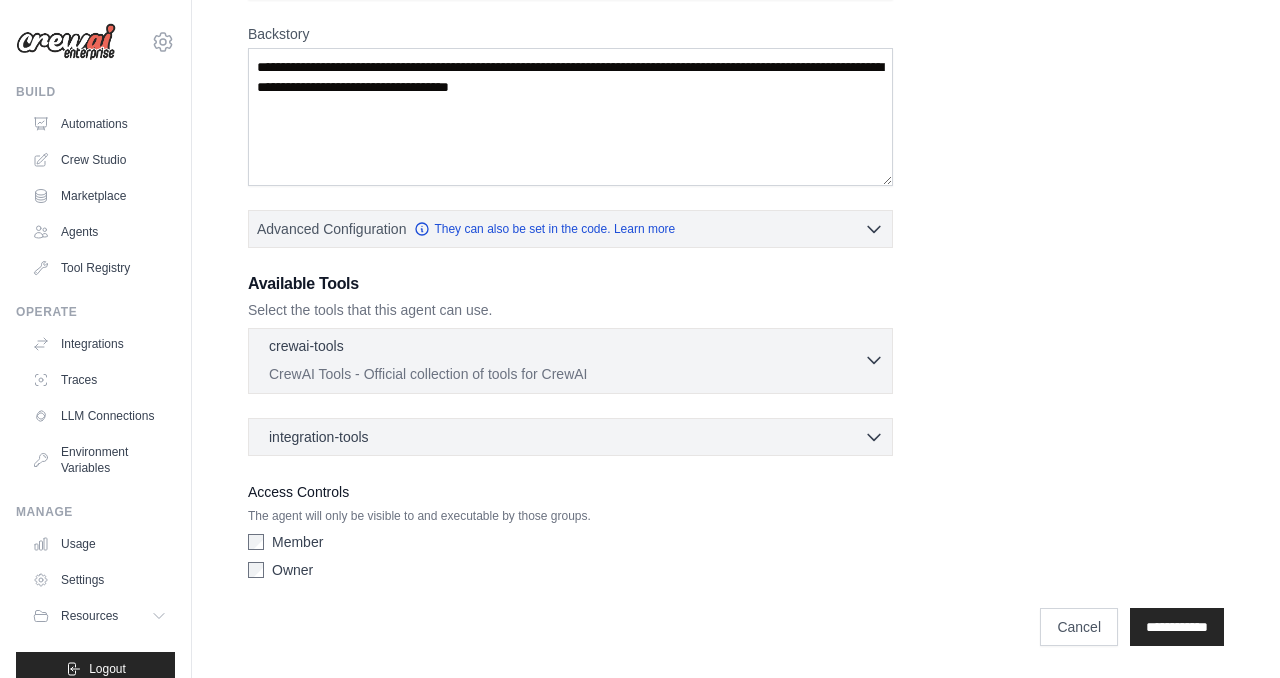 click on "CrewAI Tools - Official collection of tools for CrewAI" at bounding box center [566, 374] 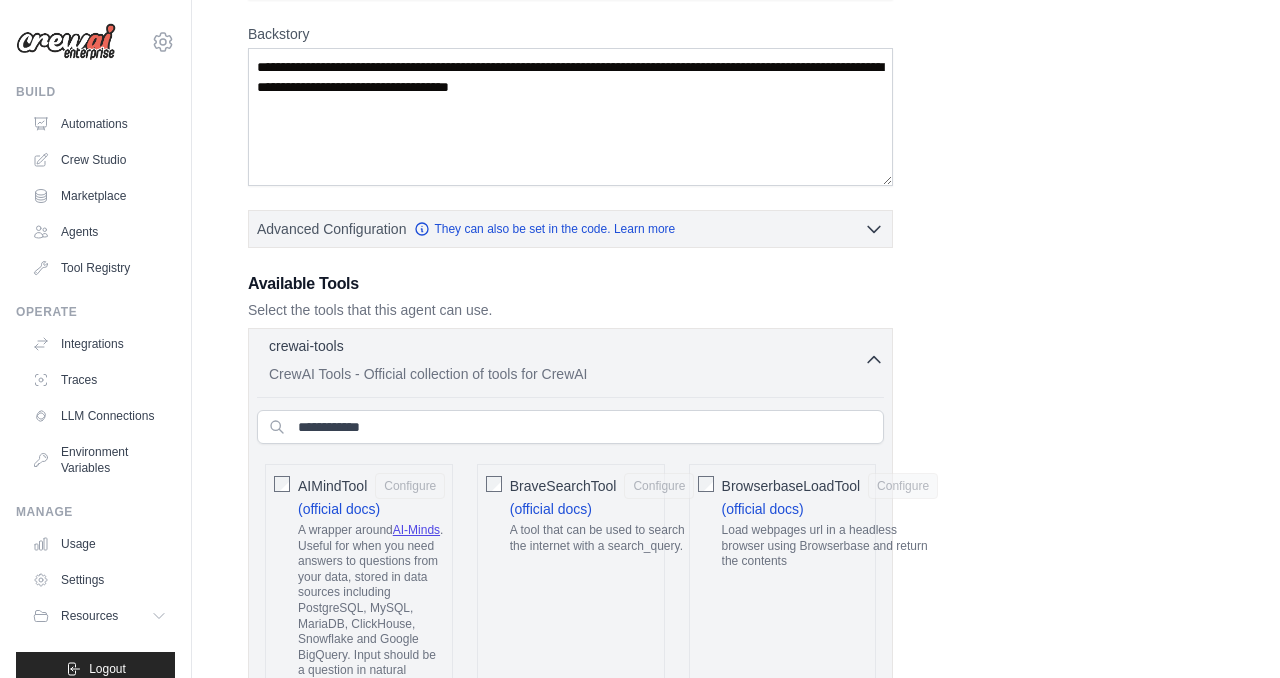 click on "CrewAI Tools - Official collection of tools for CrewAI" at bounding box center (566, 374) 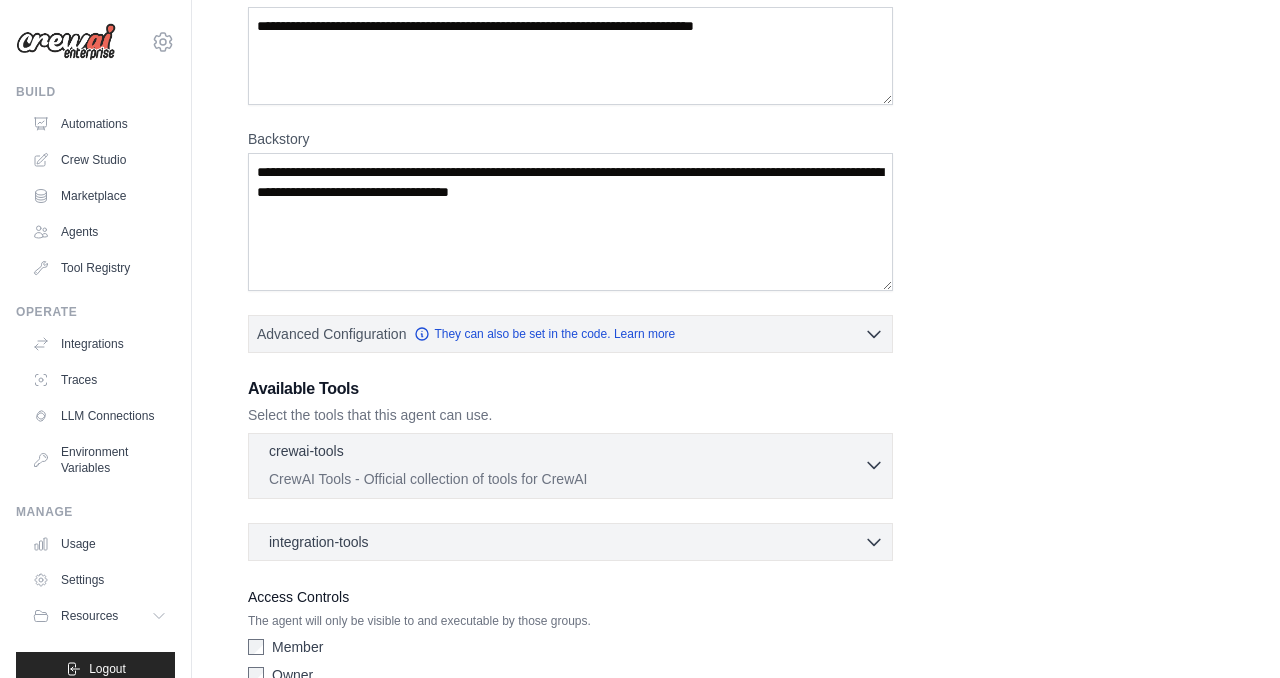 scroll, scrollTop: 305, scrollLeft: 0, axis: vertical 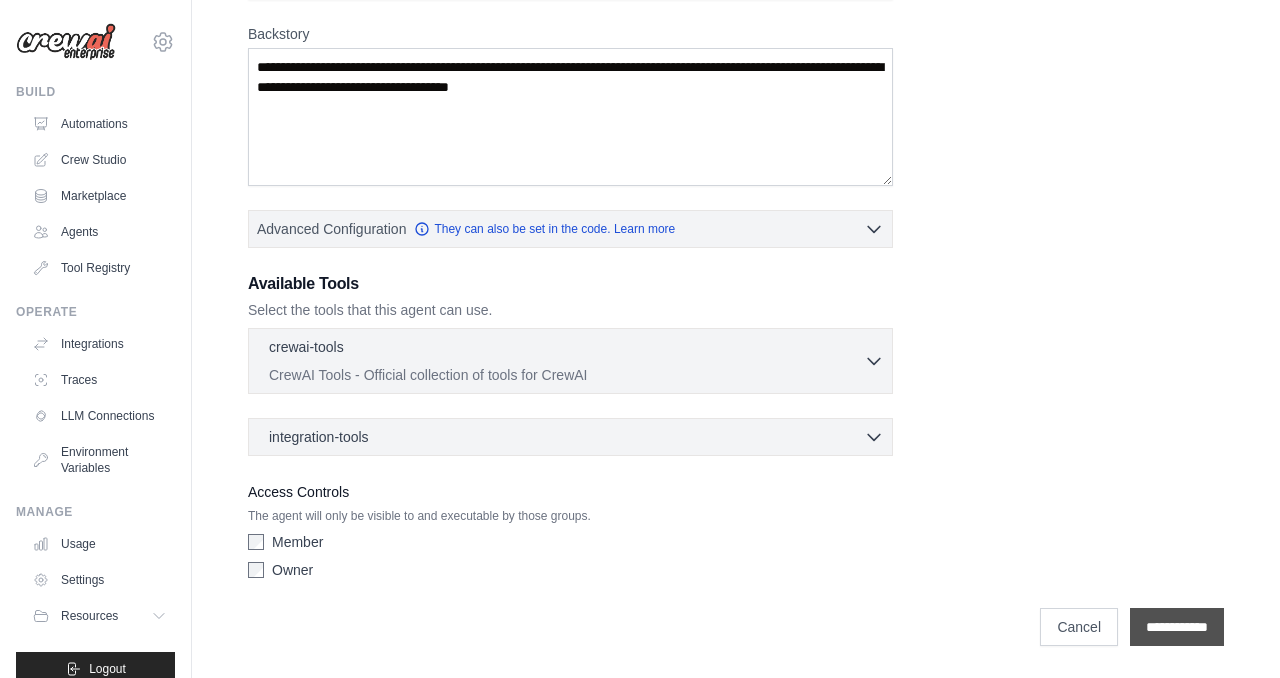 click on "**********" at bounding box center [1177, 627] 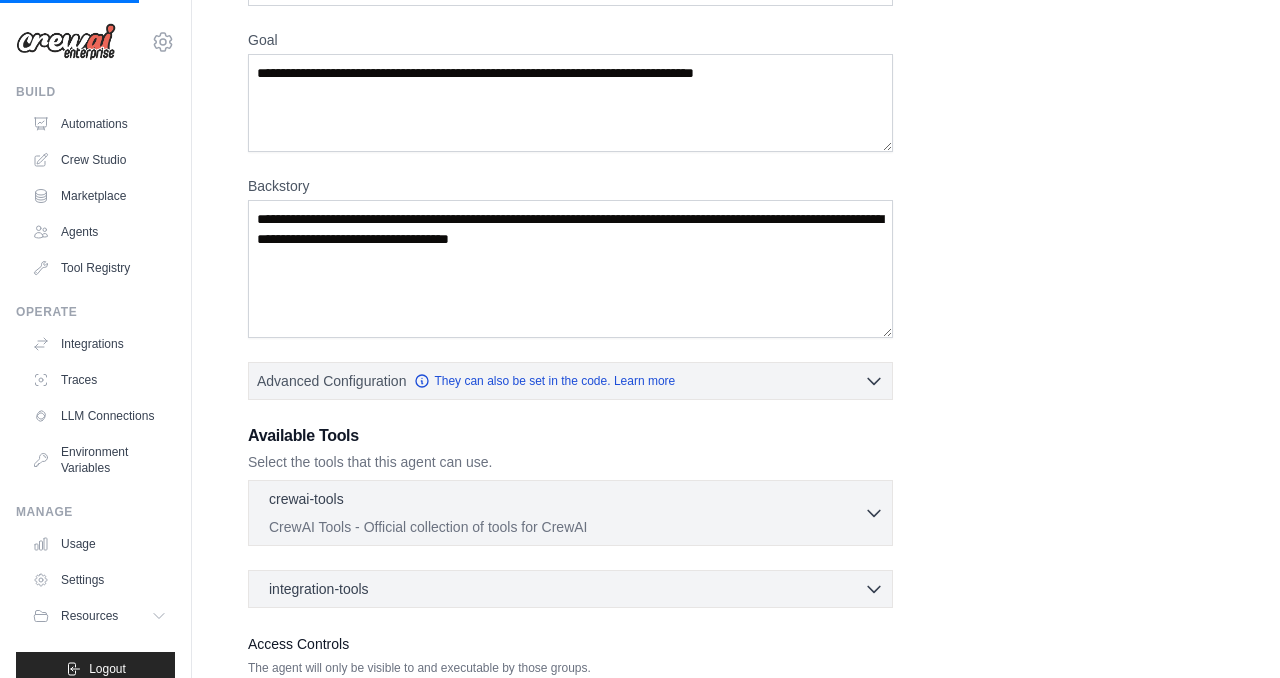 scroll, scrollTop: 0, scrollLeft: 0, axis: both 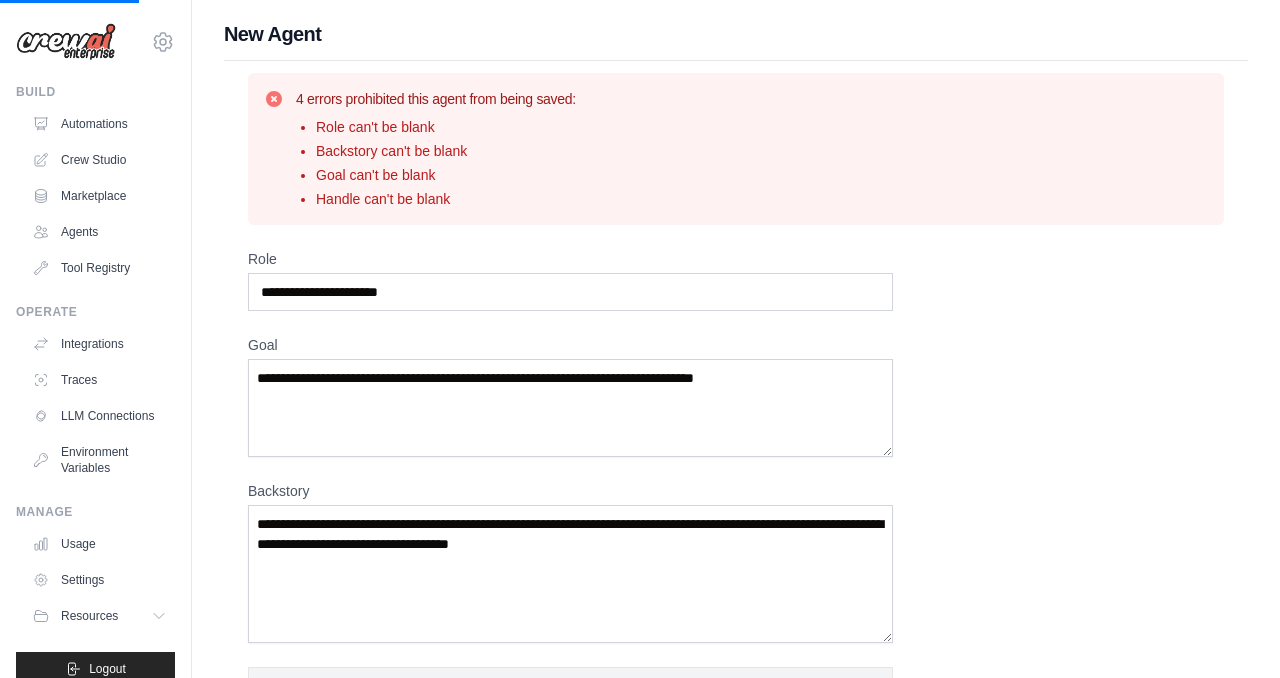 click on "Role
Goal
Backstory
Advanced Configuration
They can also be set in the code. Learn more
Enable reasoning" at bounding box center [736, 647] 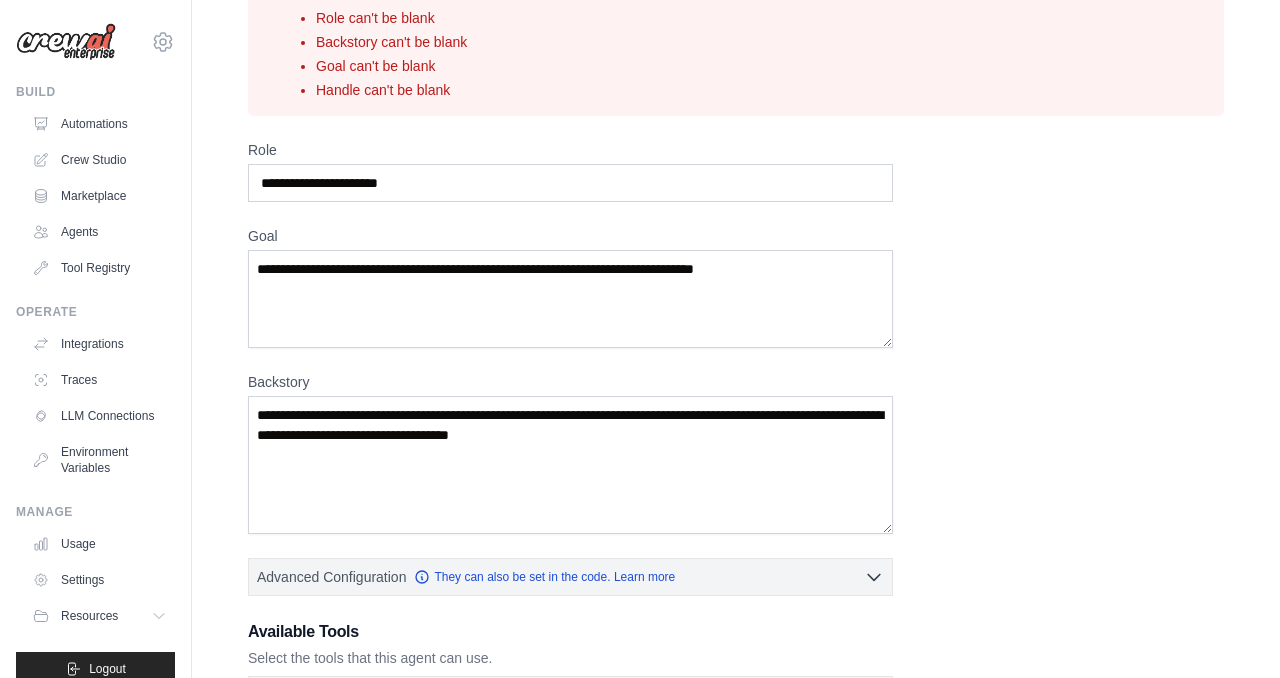 scroll, scrollTop: 117, scrollLeft: 0, axis: vertical 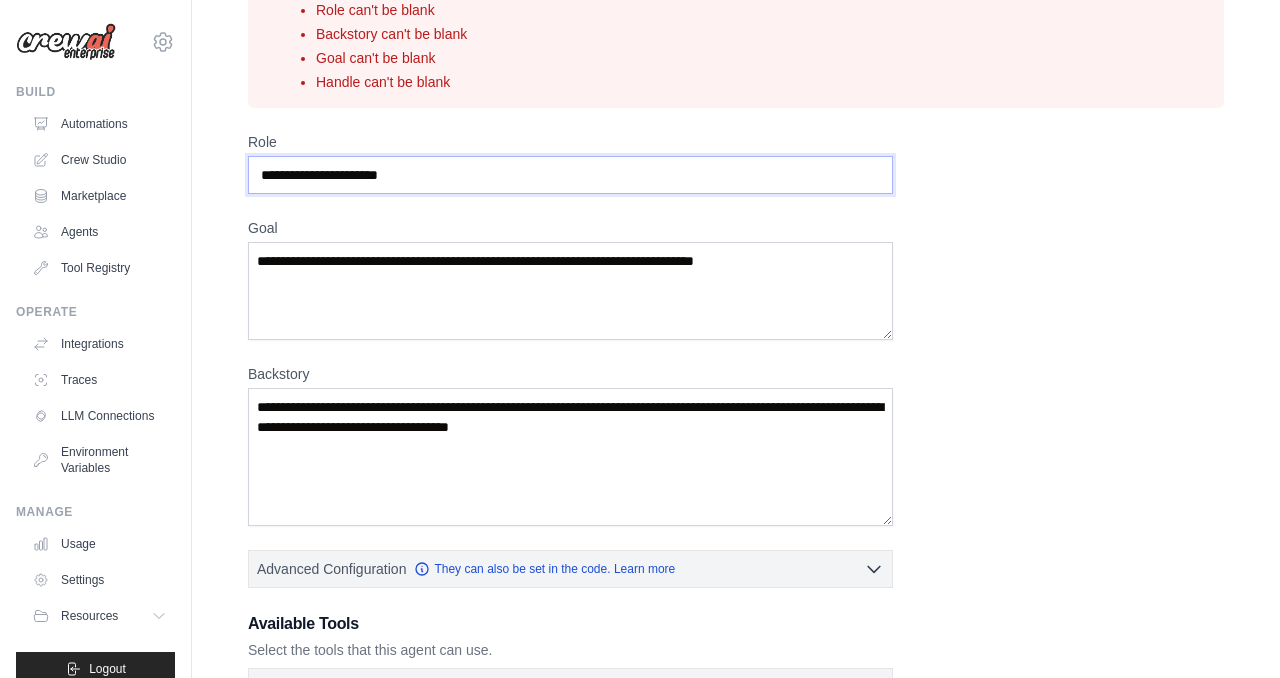 click on "Role" at bounding box center (570, 175) 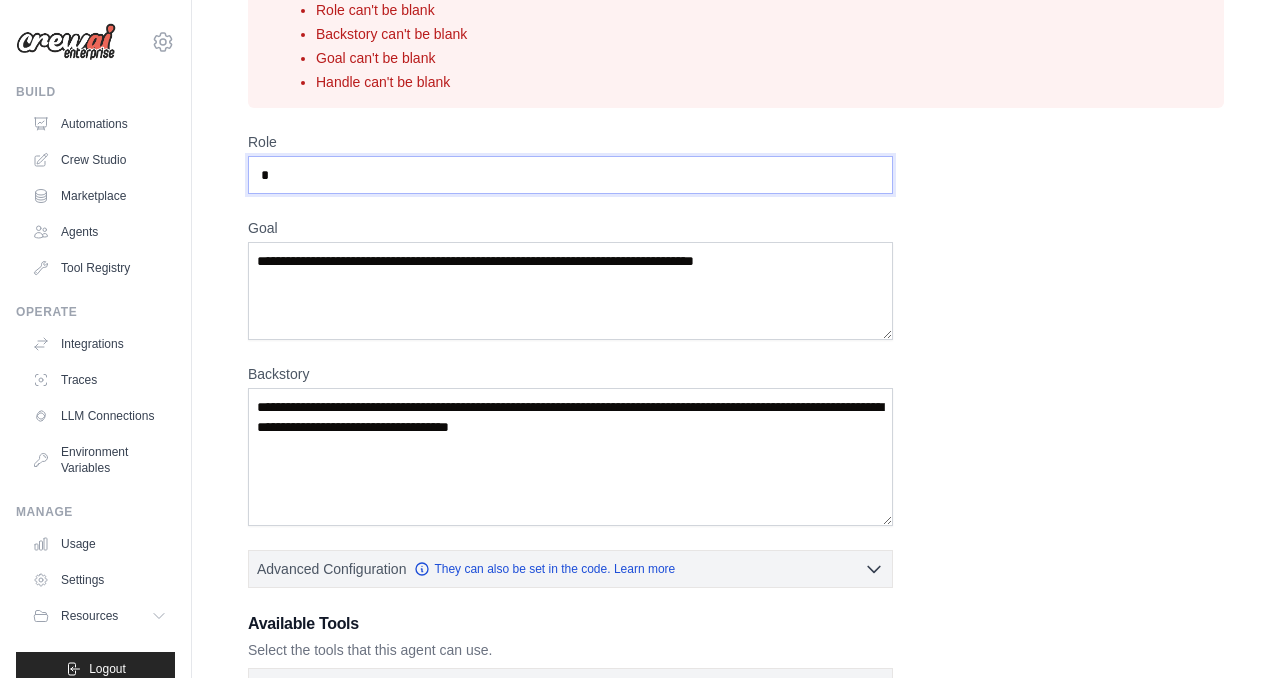 type 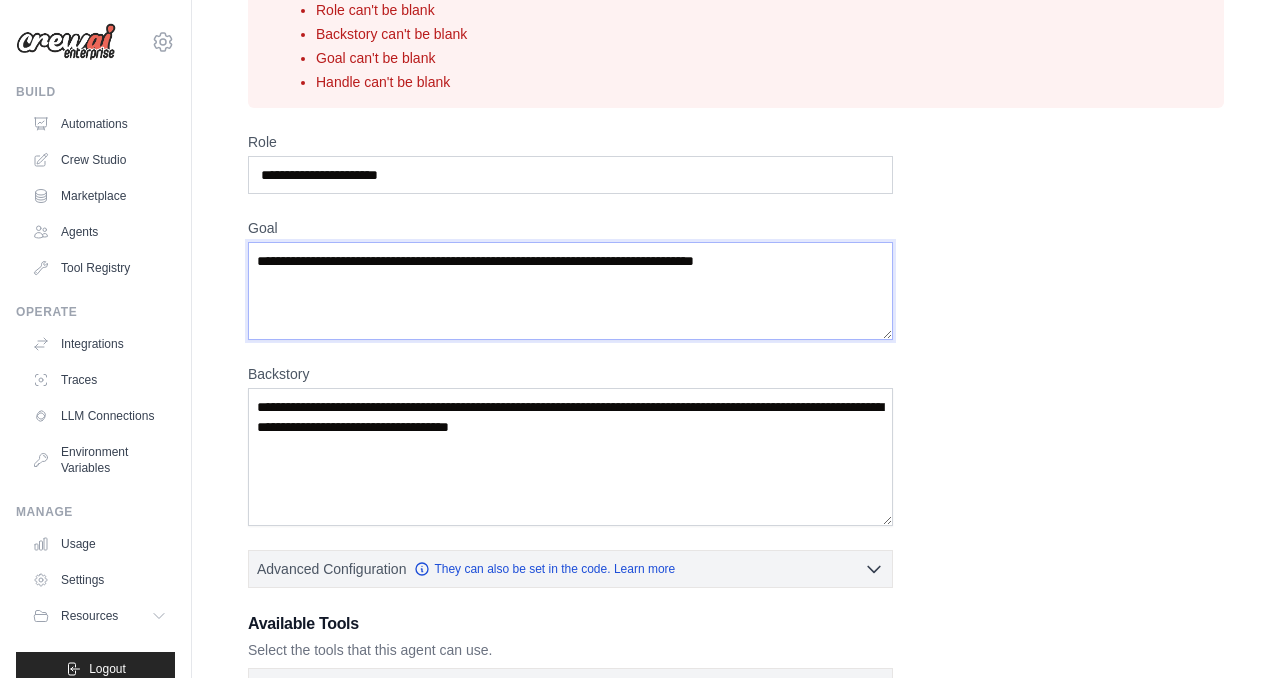 click on "Goal" at bounding box center [570, 291] 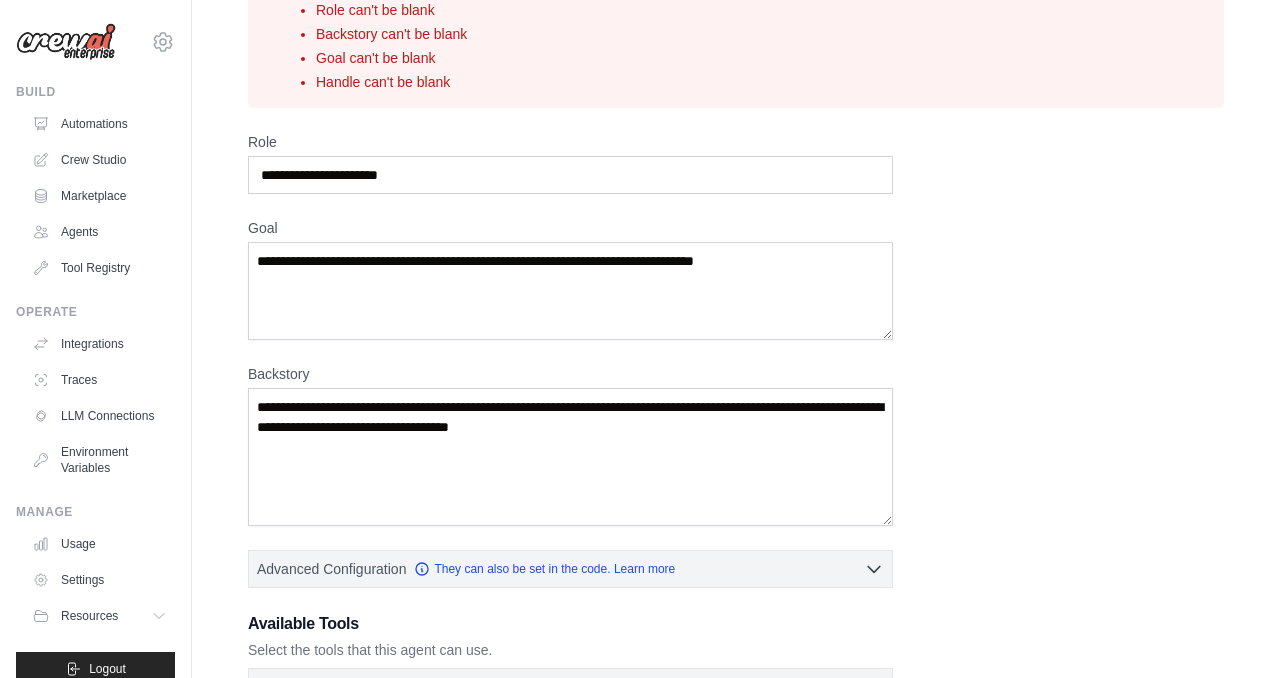 type 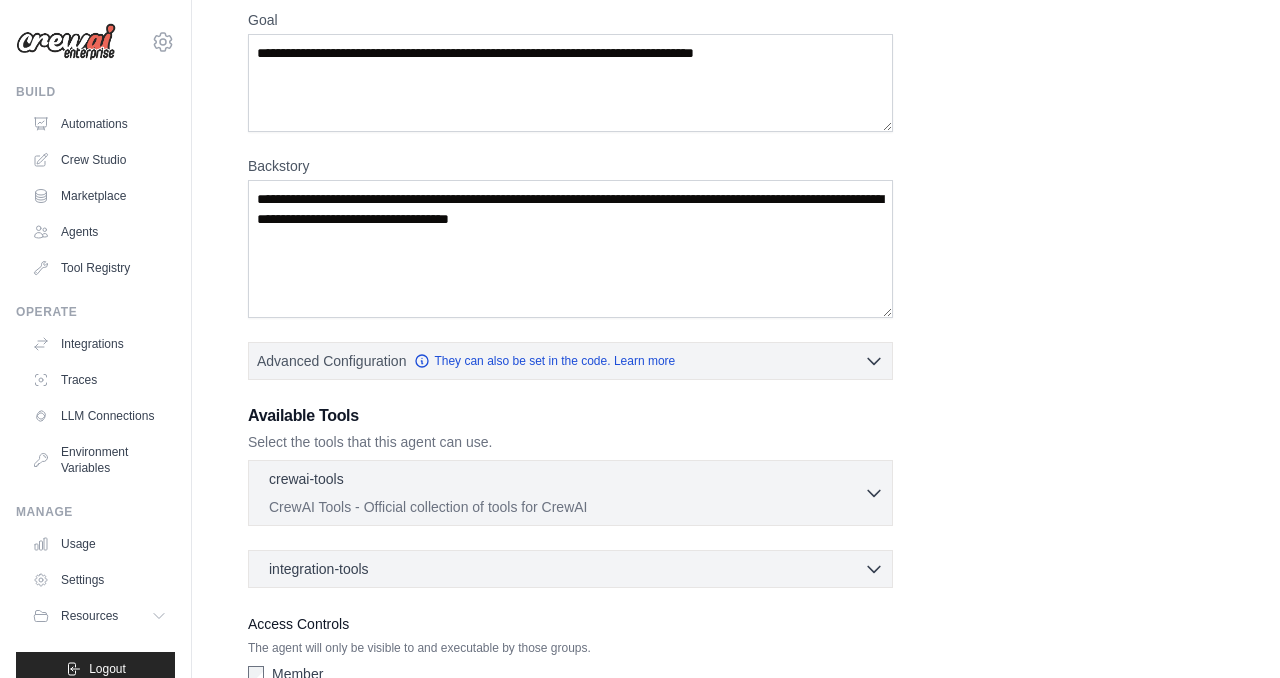scroll, scrollTop: 457, scrollLeft: 0, axis: vertical 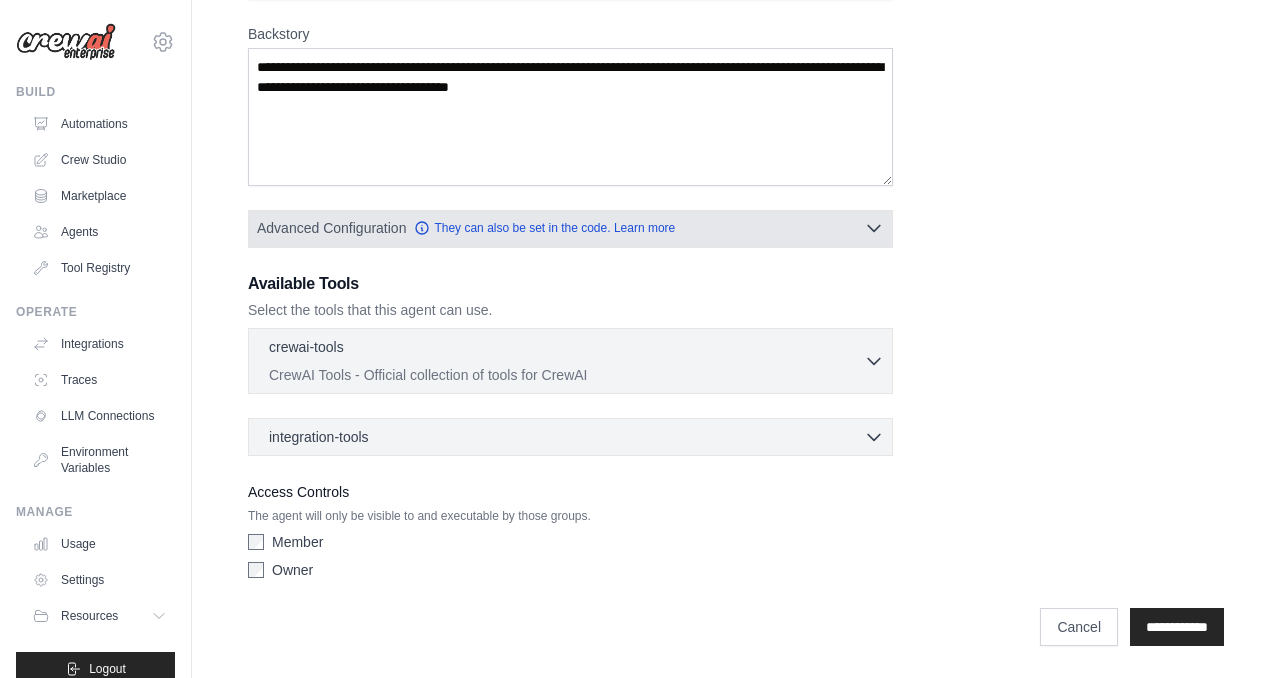 click on "Advanced Configuration
They can also be set in the code. Learn more" at bounding box center [570, 228] 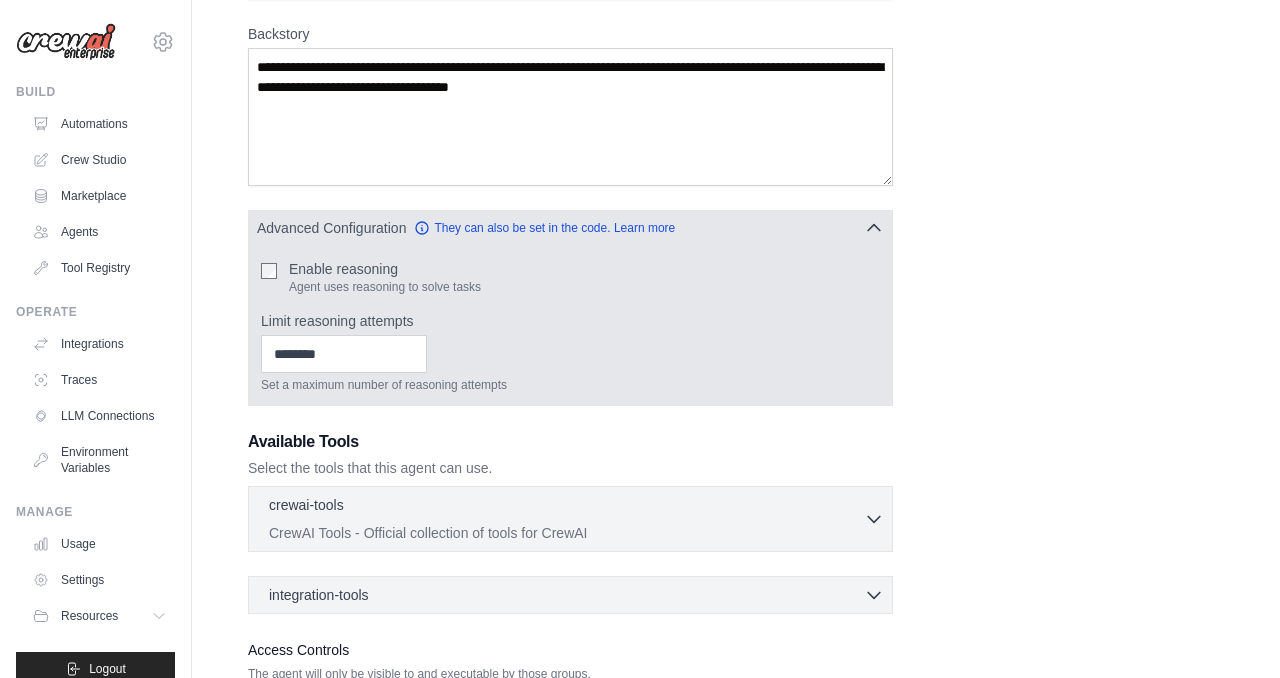 click on "Advanced Configuration
They can also be set in the code. Learn more" at bounding box center [570, 228] 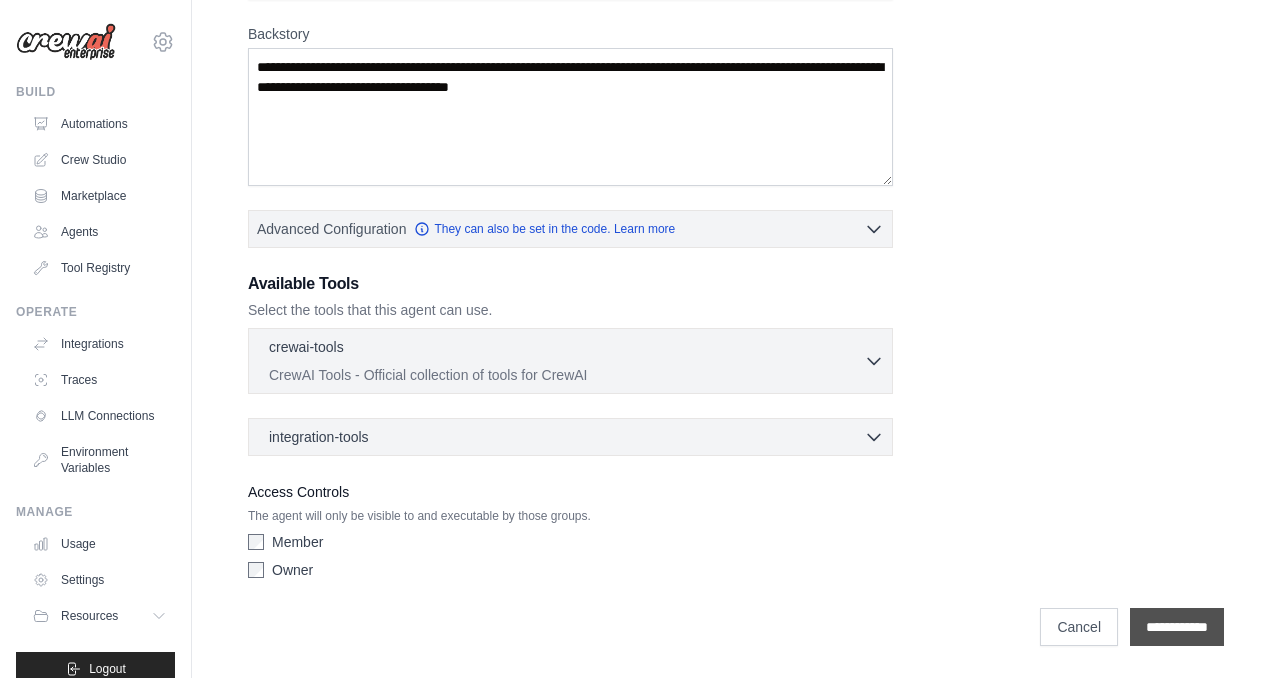 click on "**********" at bounding box center (1177, 627) 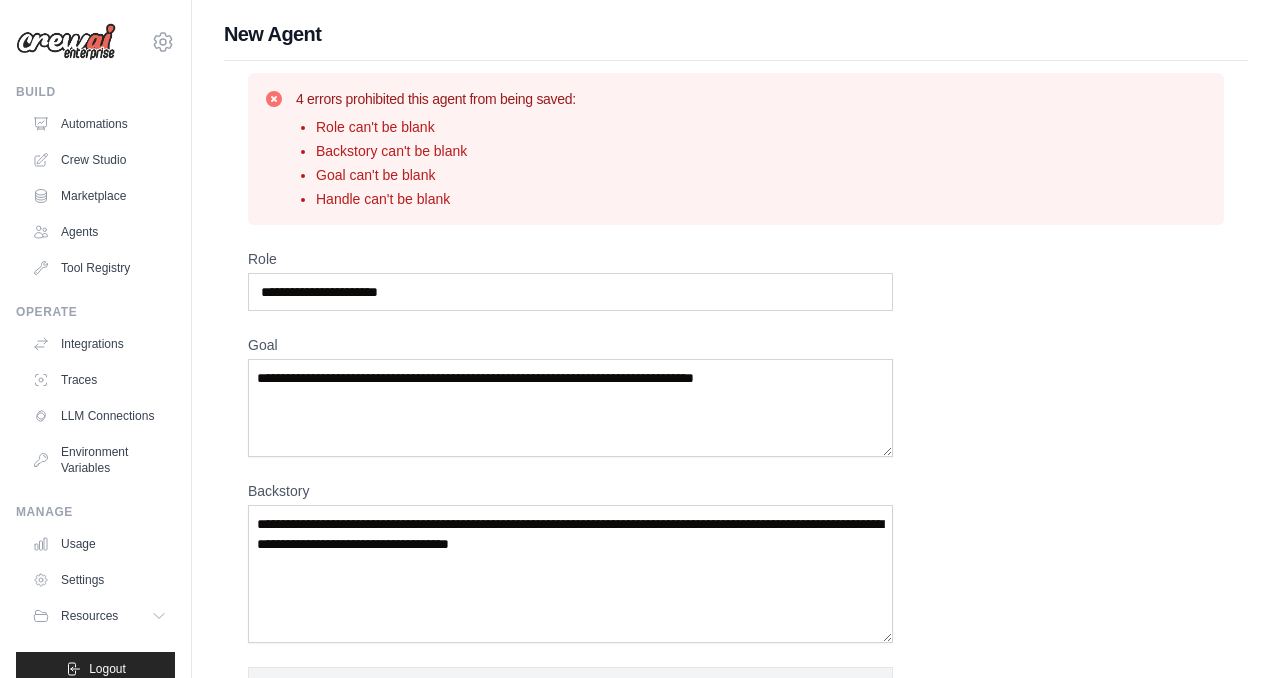 scroll, scrollTop: 26, scrollLeft: 0, axis: vertical 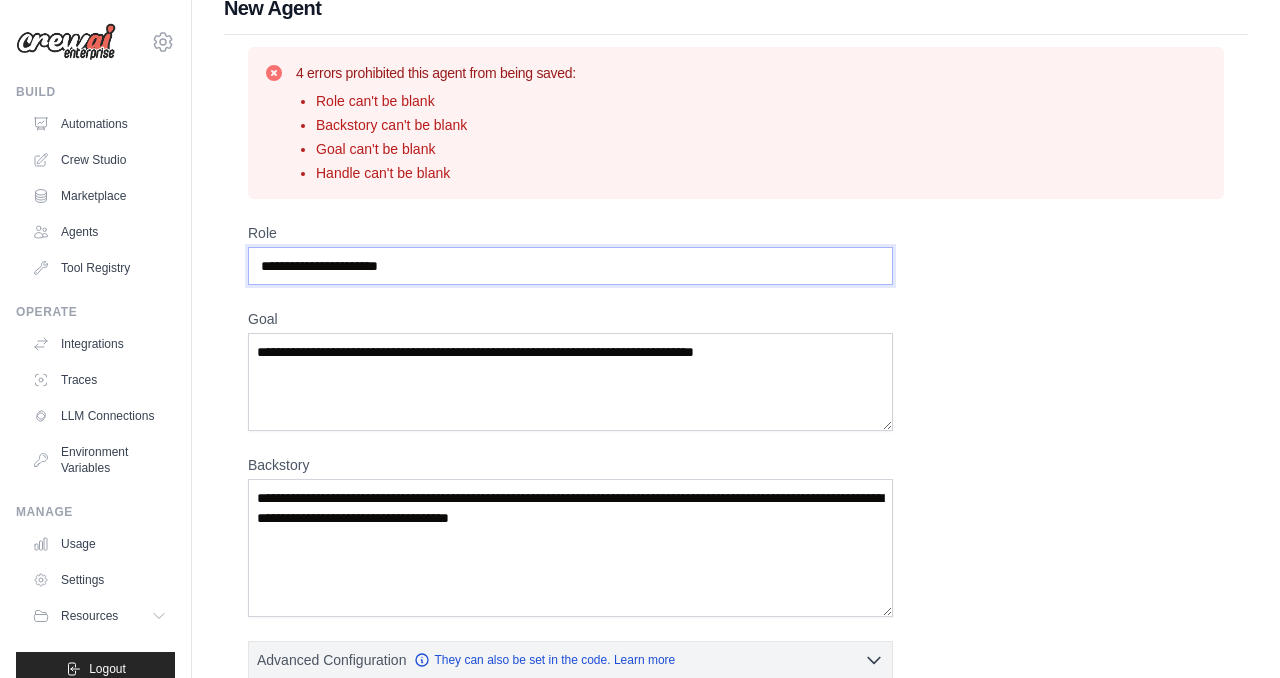 click on "Role" at bounding box center [570, 266] 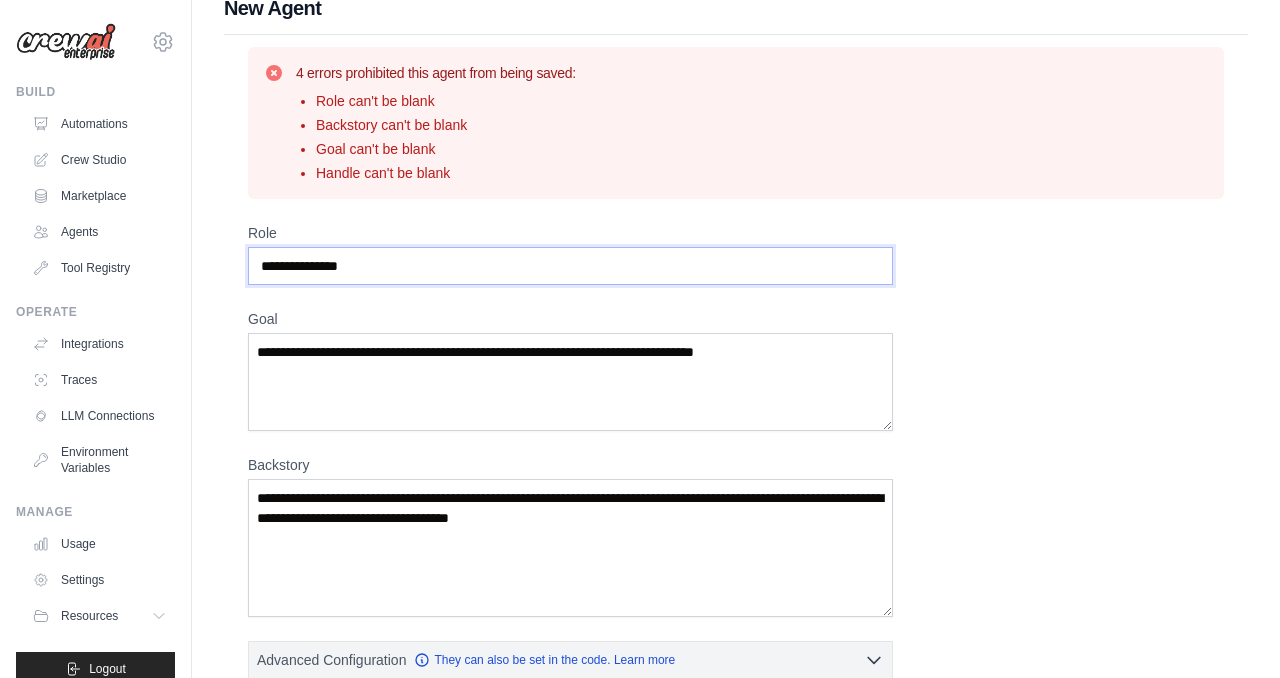type on "**********" 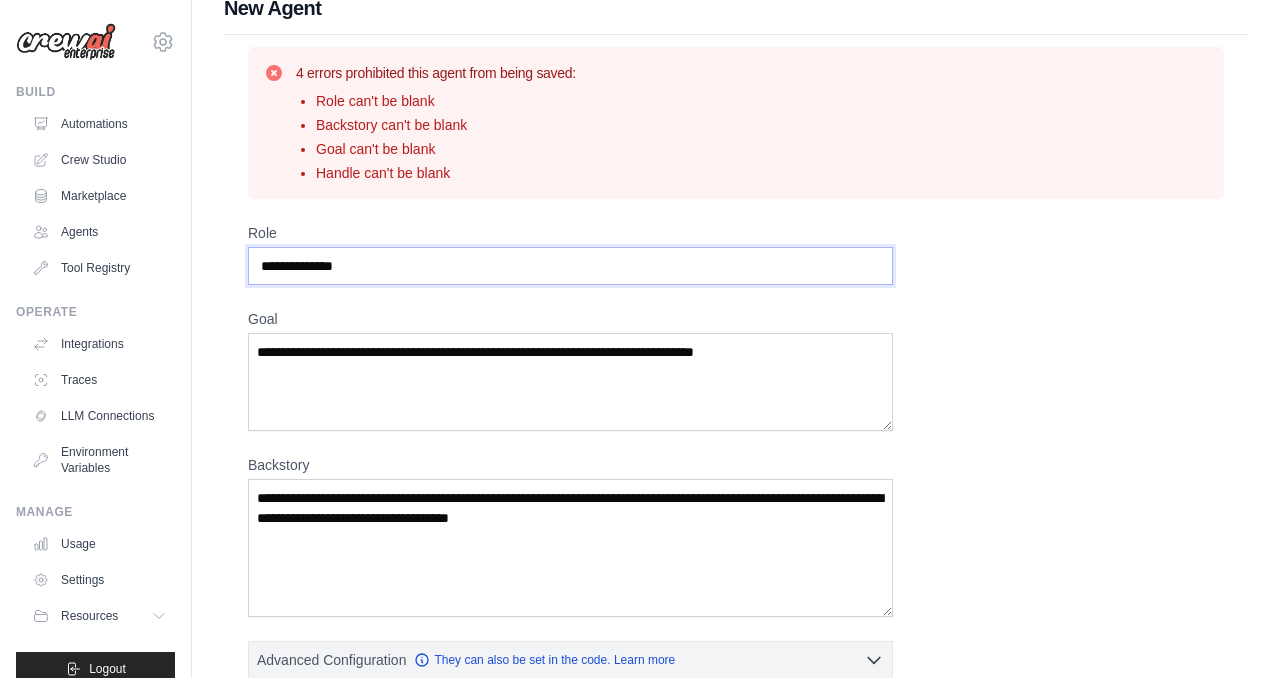 type on "**********" 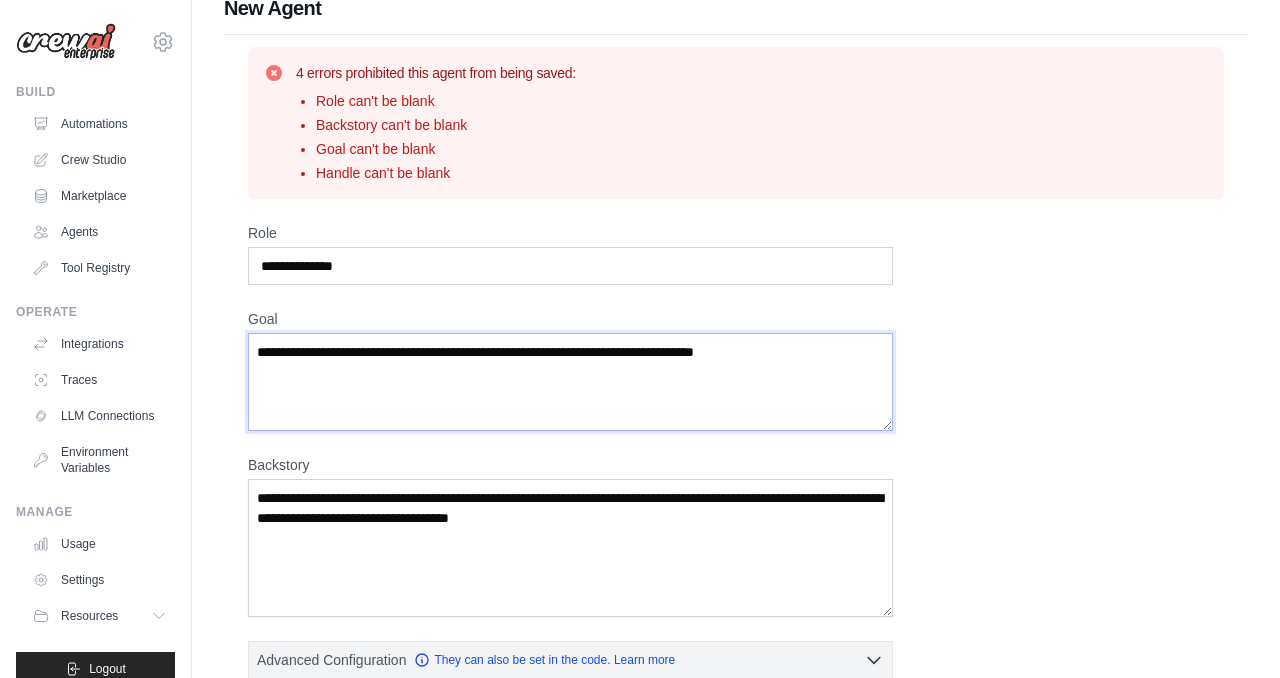 click on "Goal" at bounding box center (570, 382) 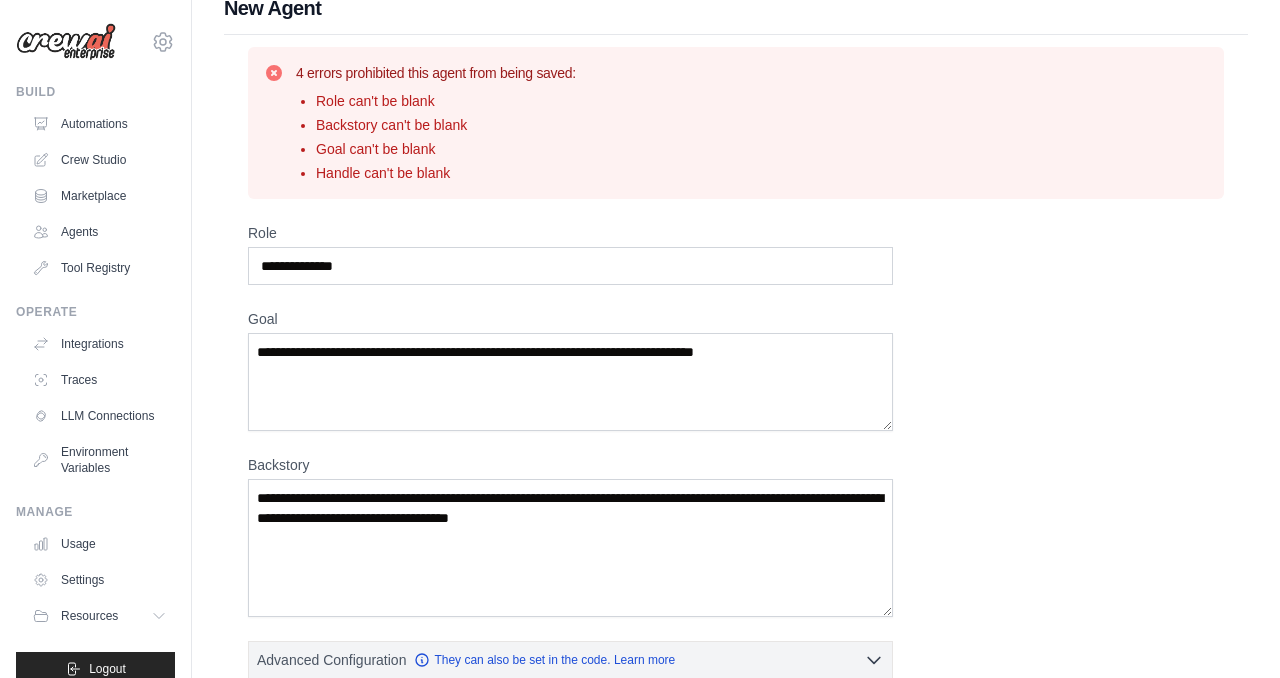type 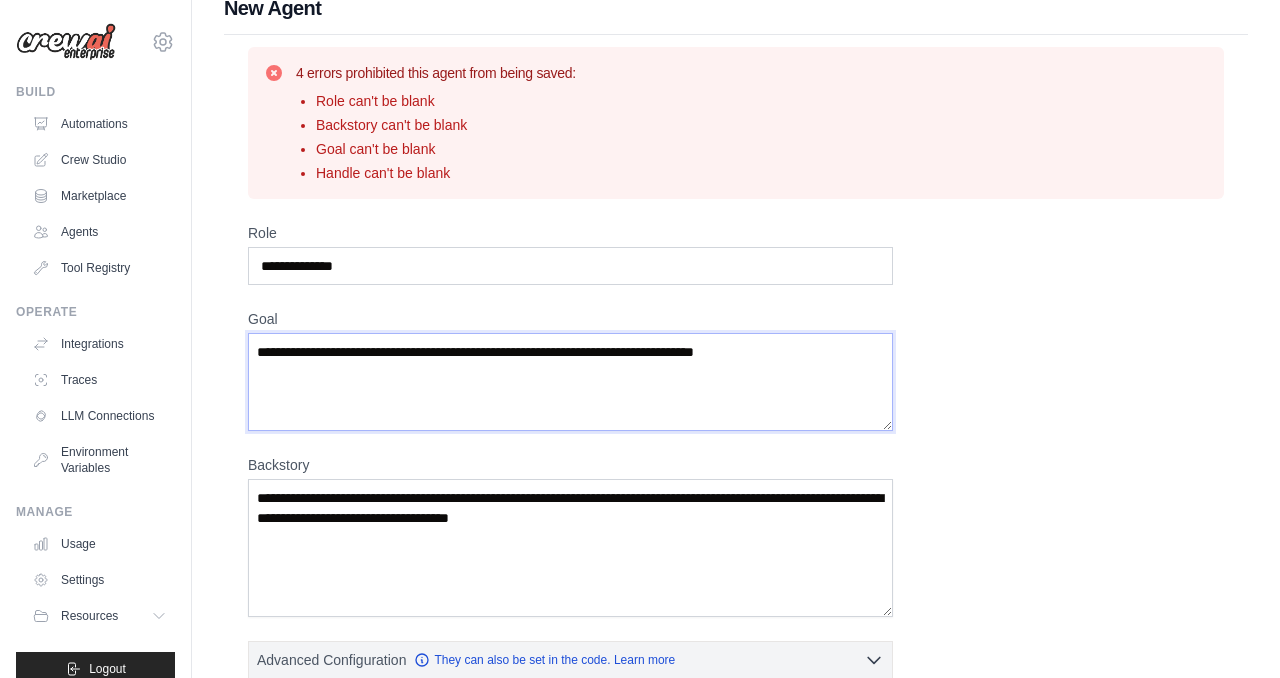 click on "Goal" at bounding box center (570, 382) 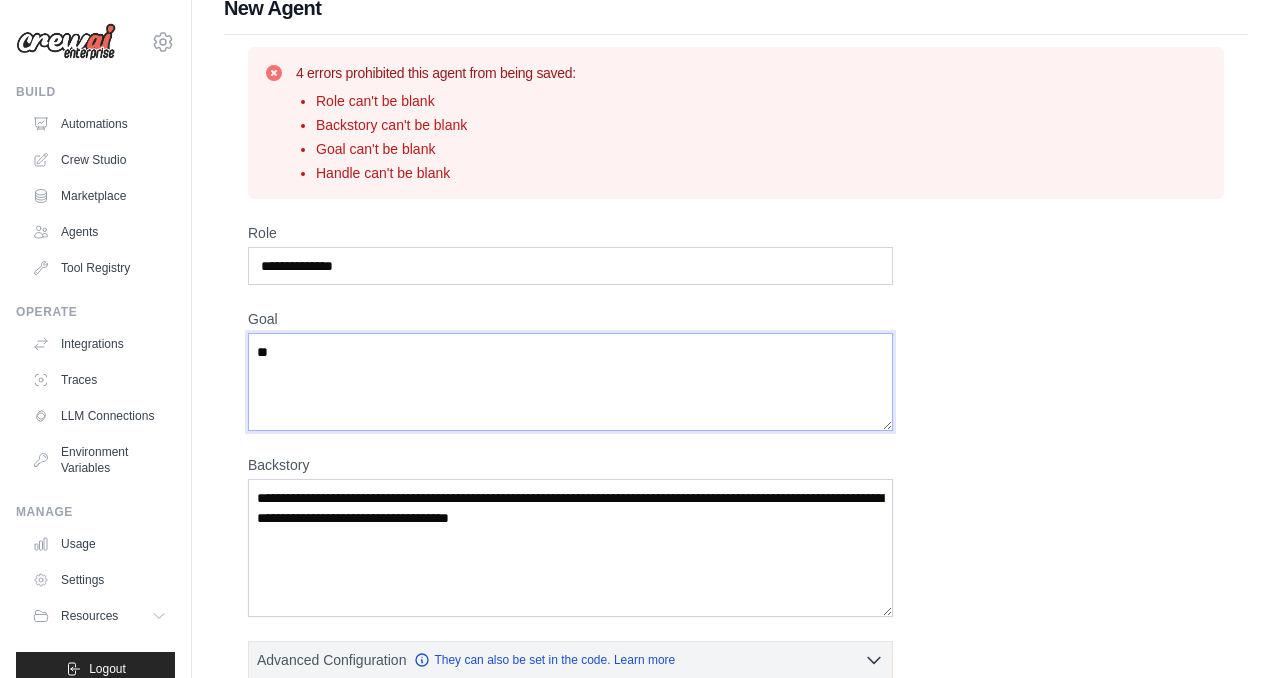 type on "*" 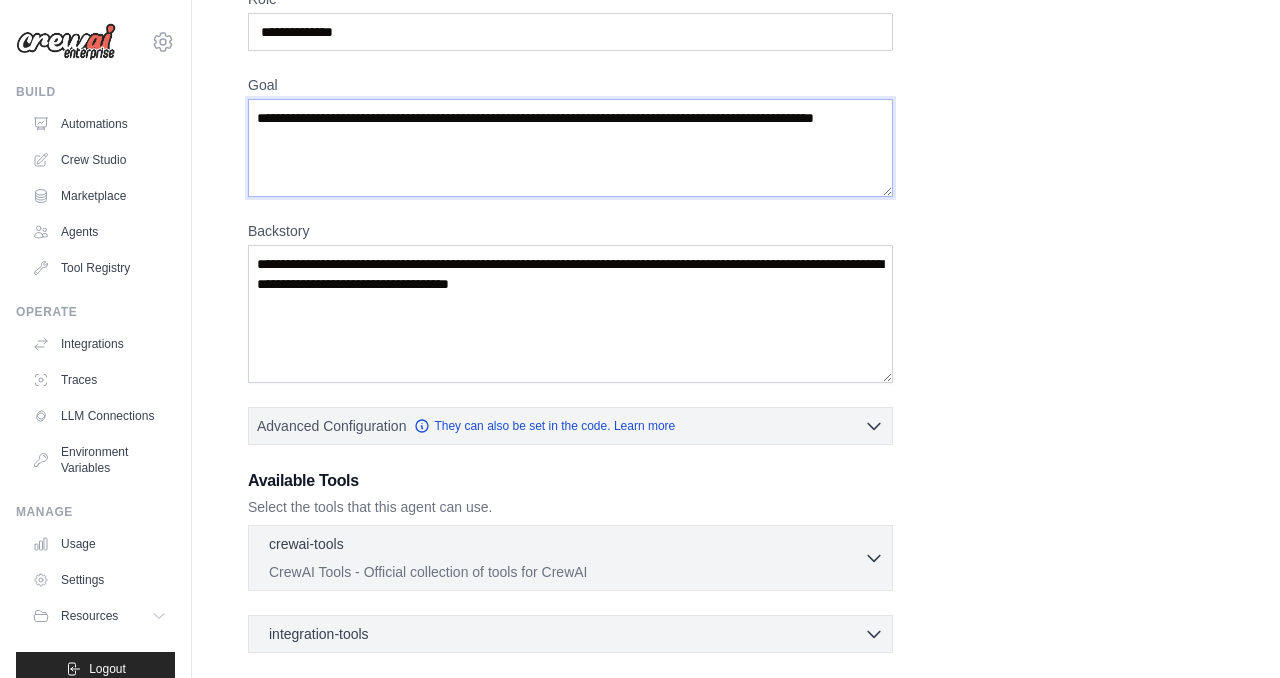 scroll, scrollTop: 307, scrollLeft: 0, axis: vertical 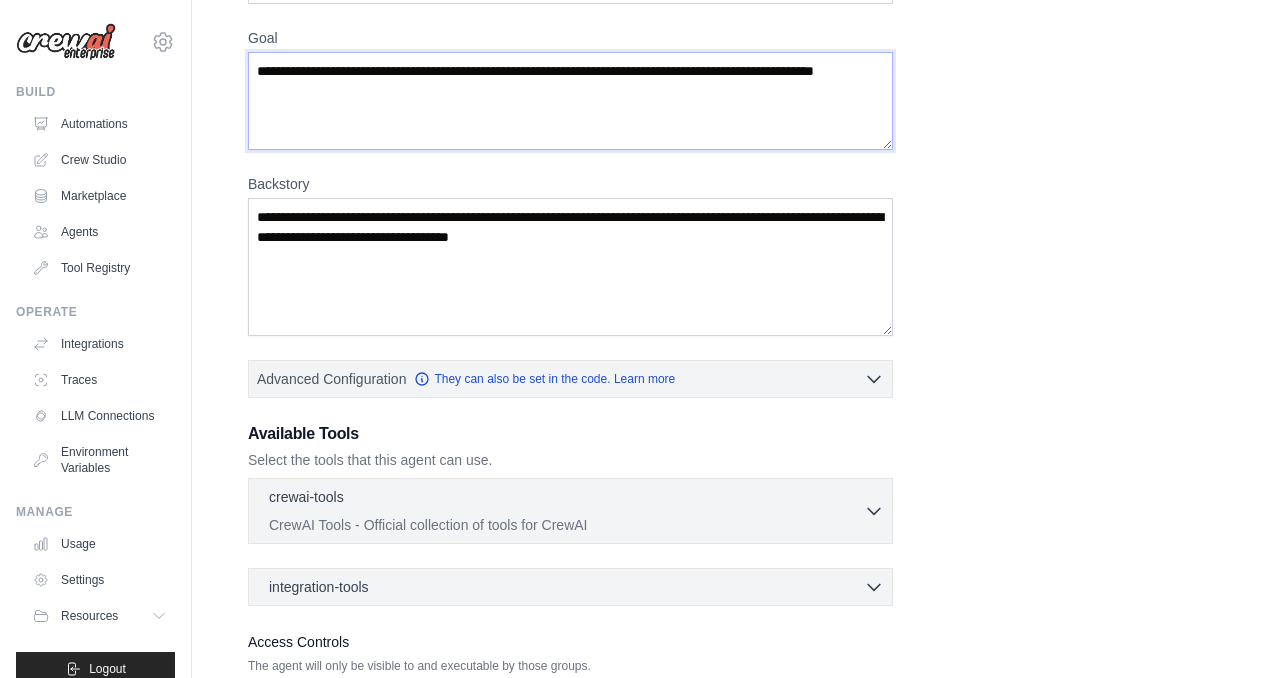 type on "**********" 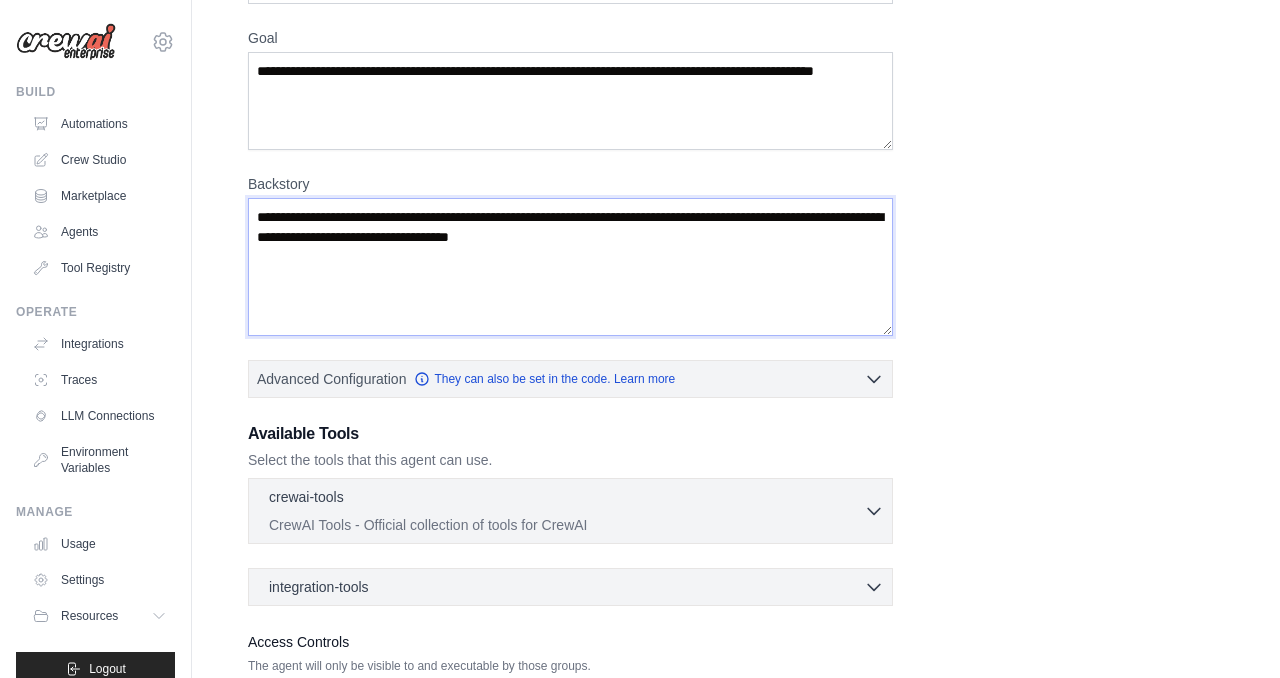 click on "Backstory" at bounding box center [570, 267] 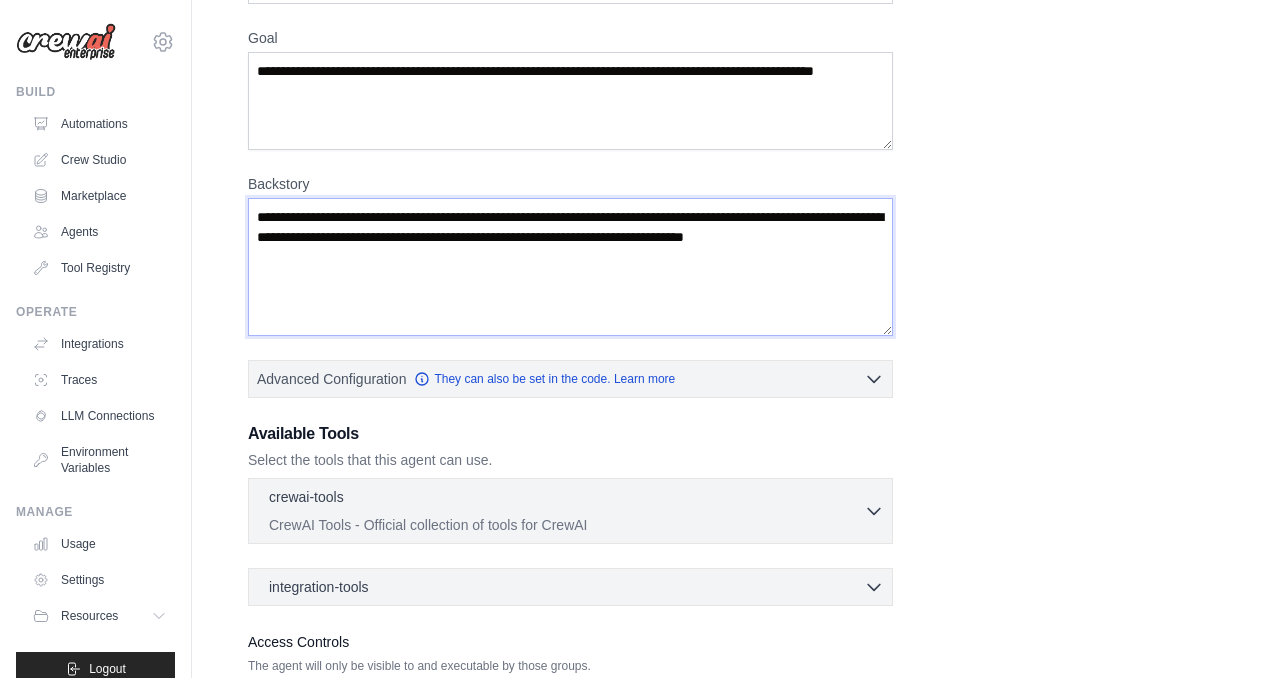 scroll, scrollTop: 457, scrollLeft: 0, axis: vertical 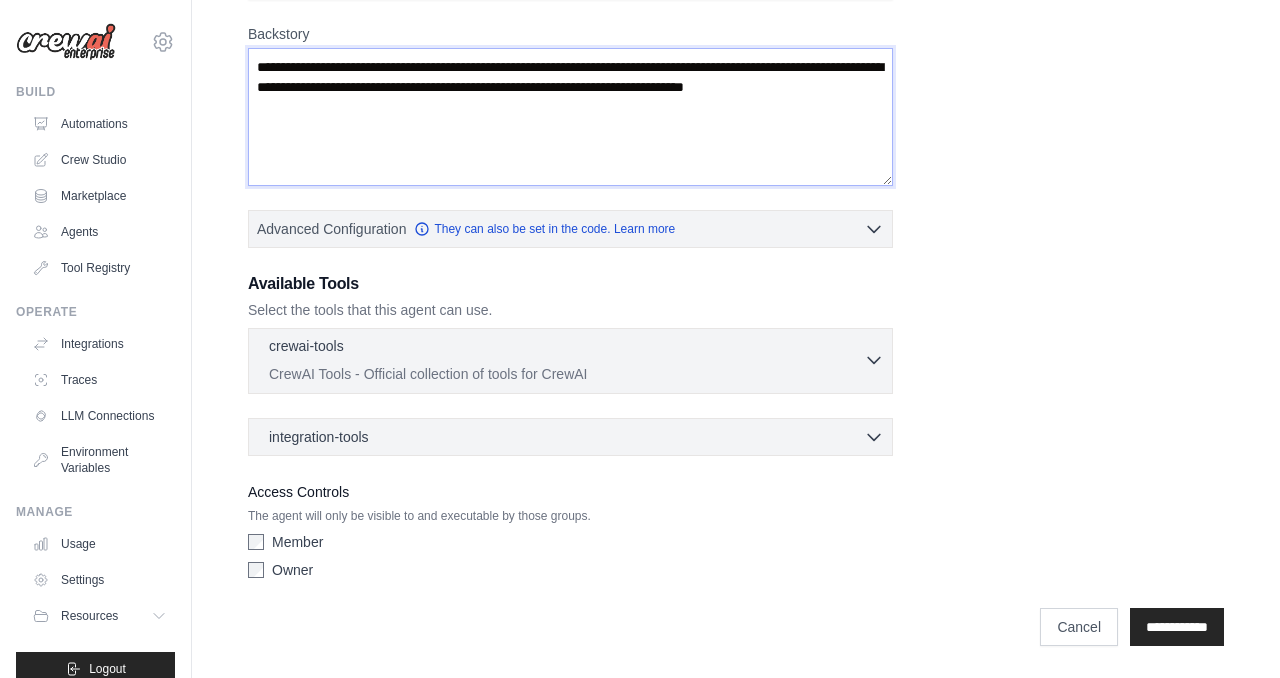 type on "**********" 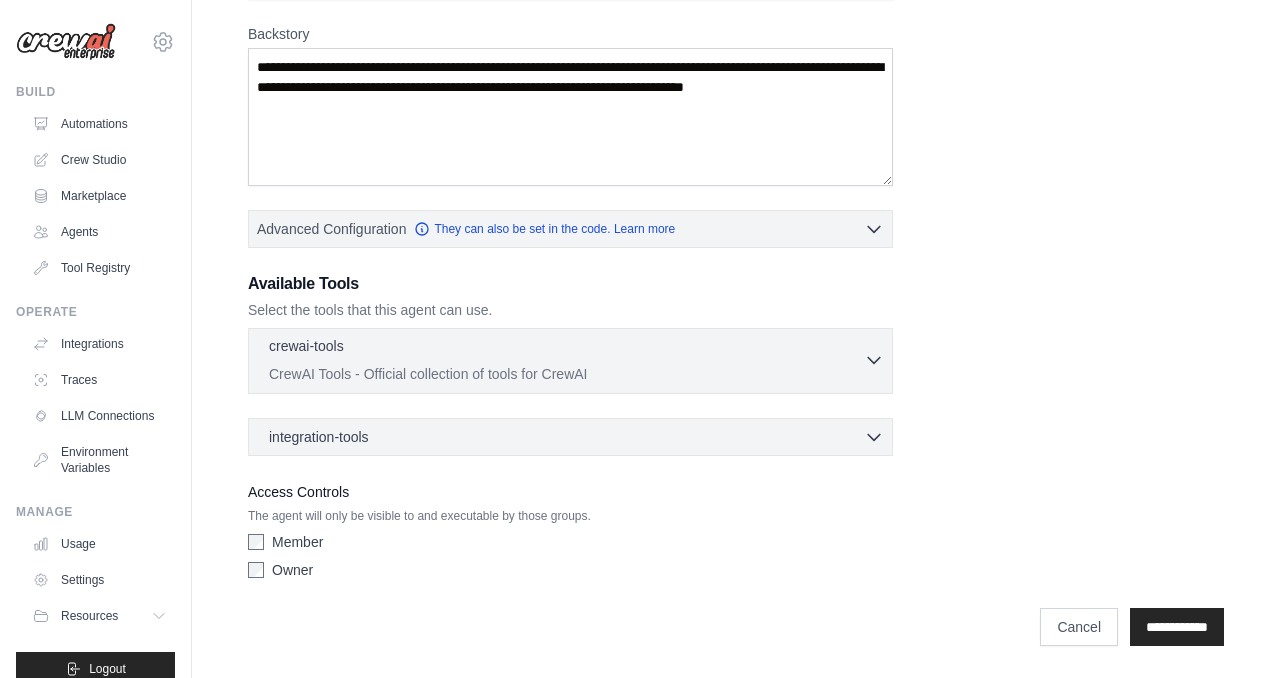 click on "CrewAI Tools - Official collection of tools for CrewAI" at bounding box center (566, 374) 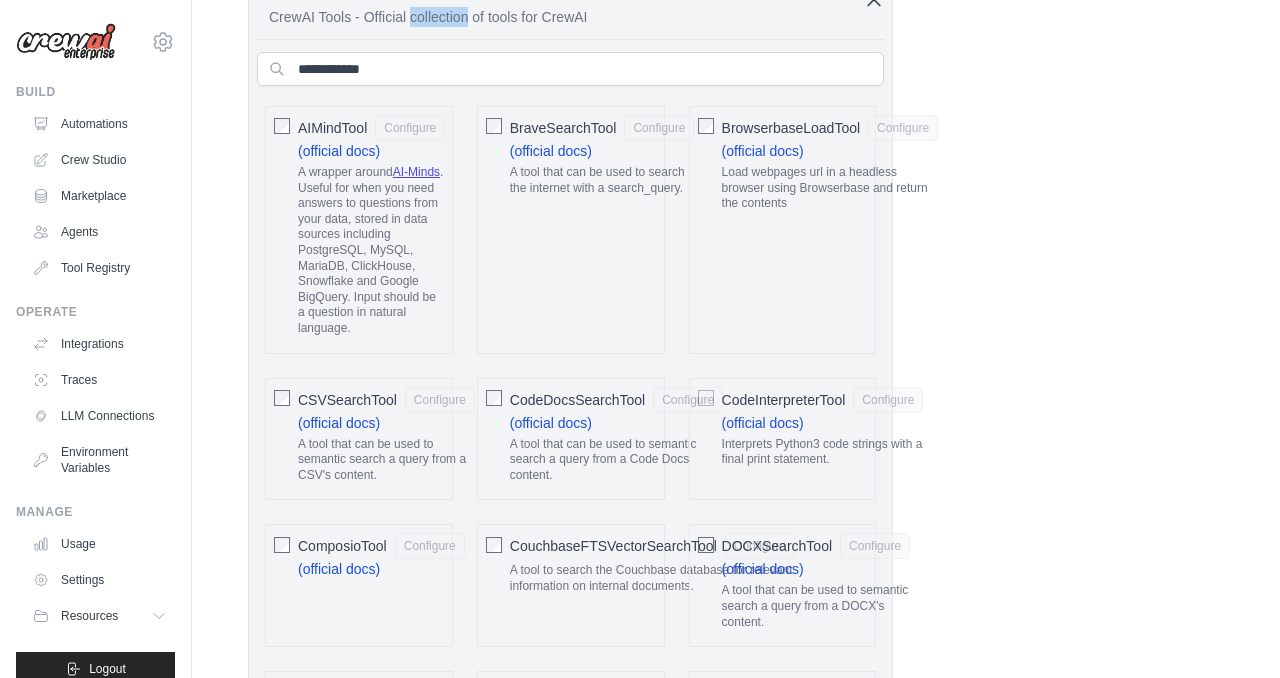 scroll, scrollTop: 811, scrollLeft: 0, axis: vertical 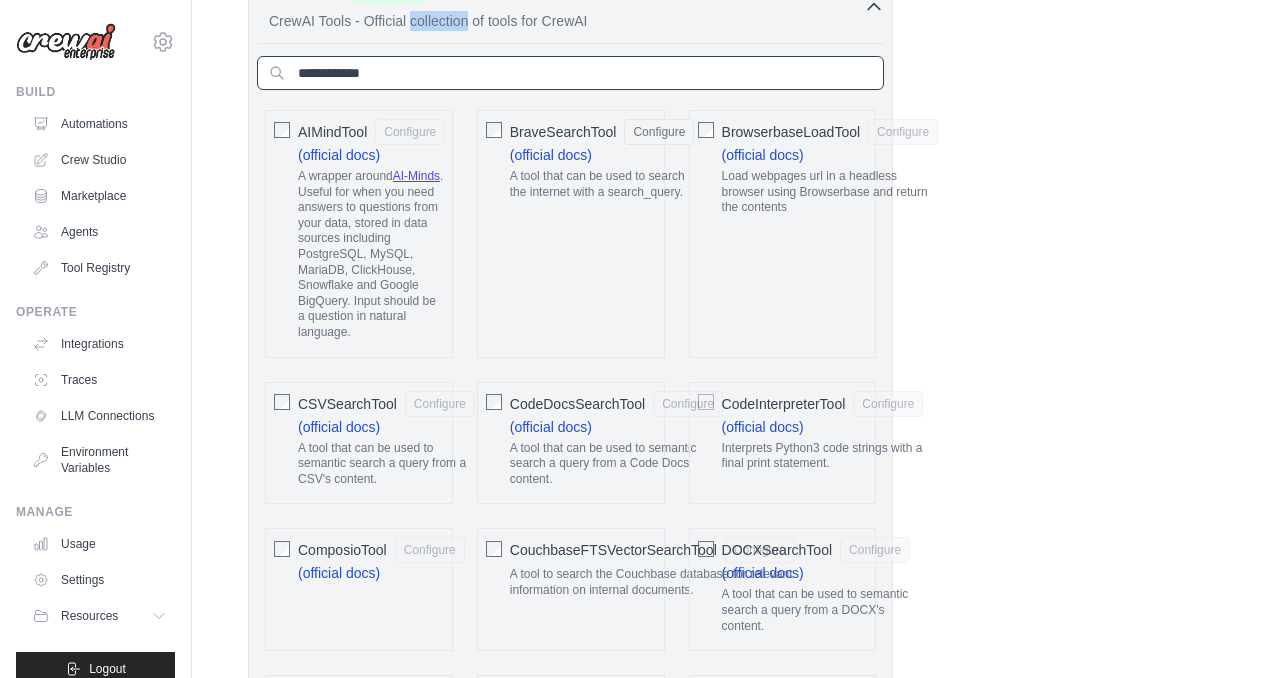 click at bounding box center (570, 73) 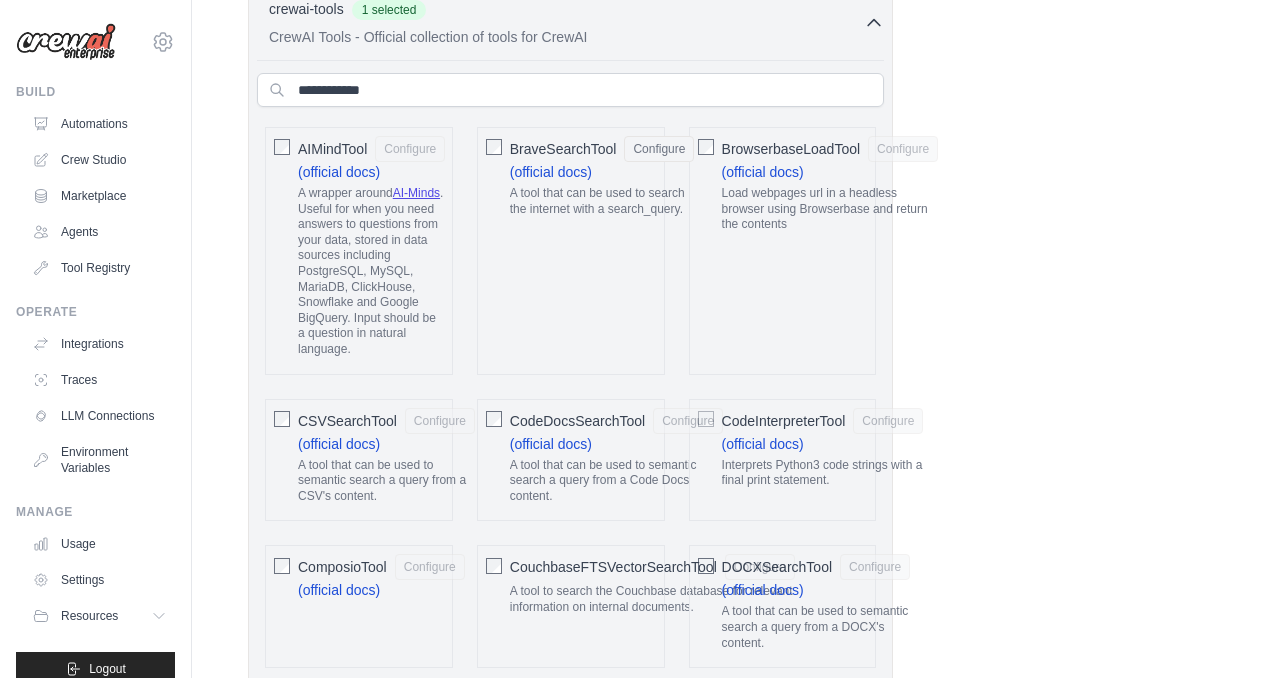 click on "crewai-tools
1 selected" at bounding box center [566, 11] 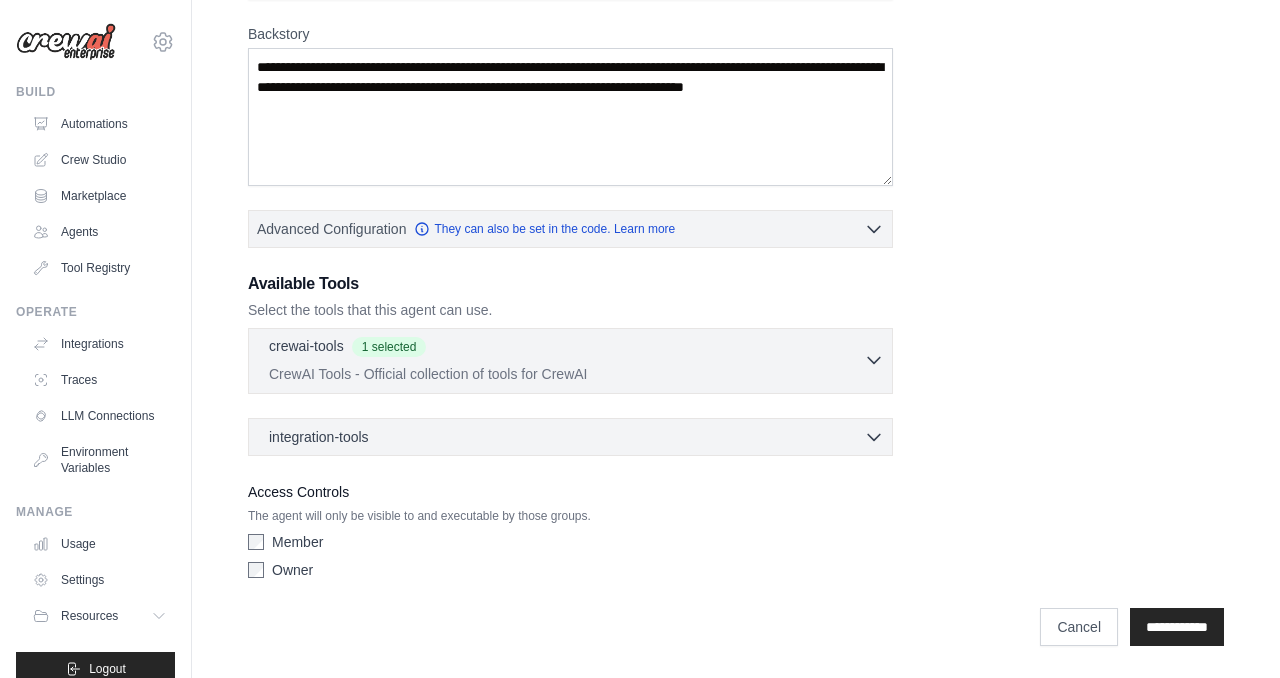 scroll, scrollTop: 457, scrollLeft: 0, axis: vertical 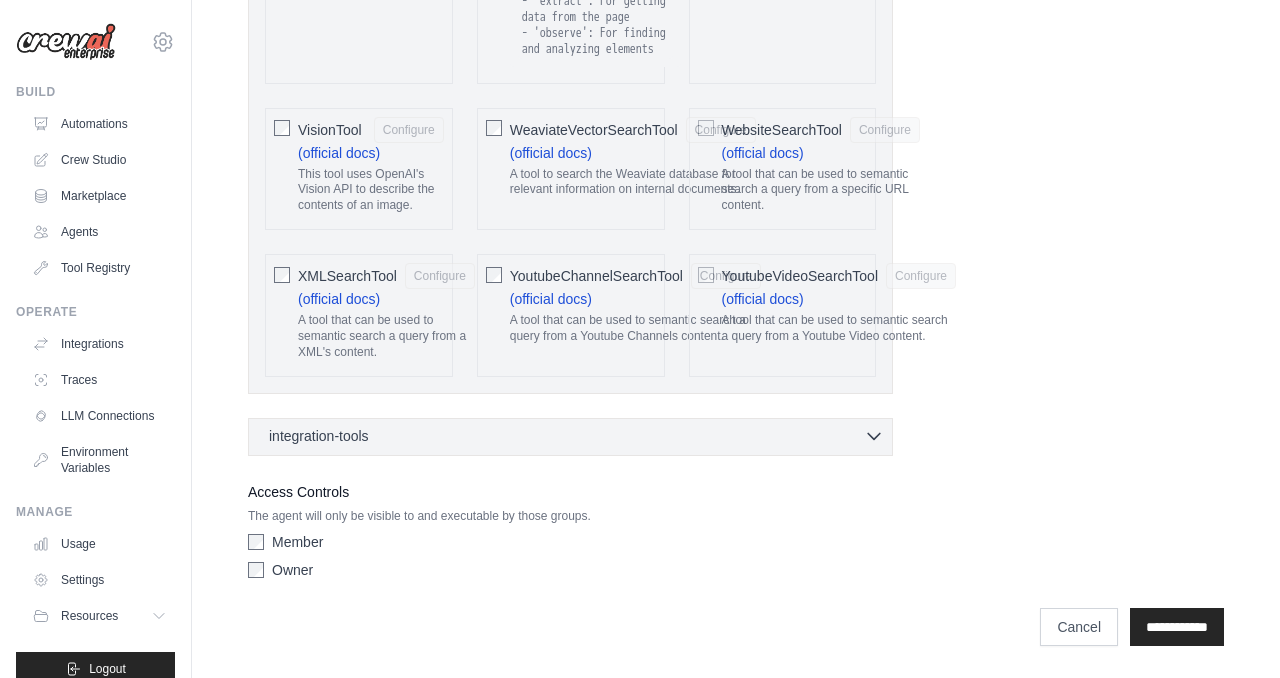 click on "integration-tools
0 selected" at bounding box center (576, 436) 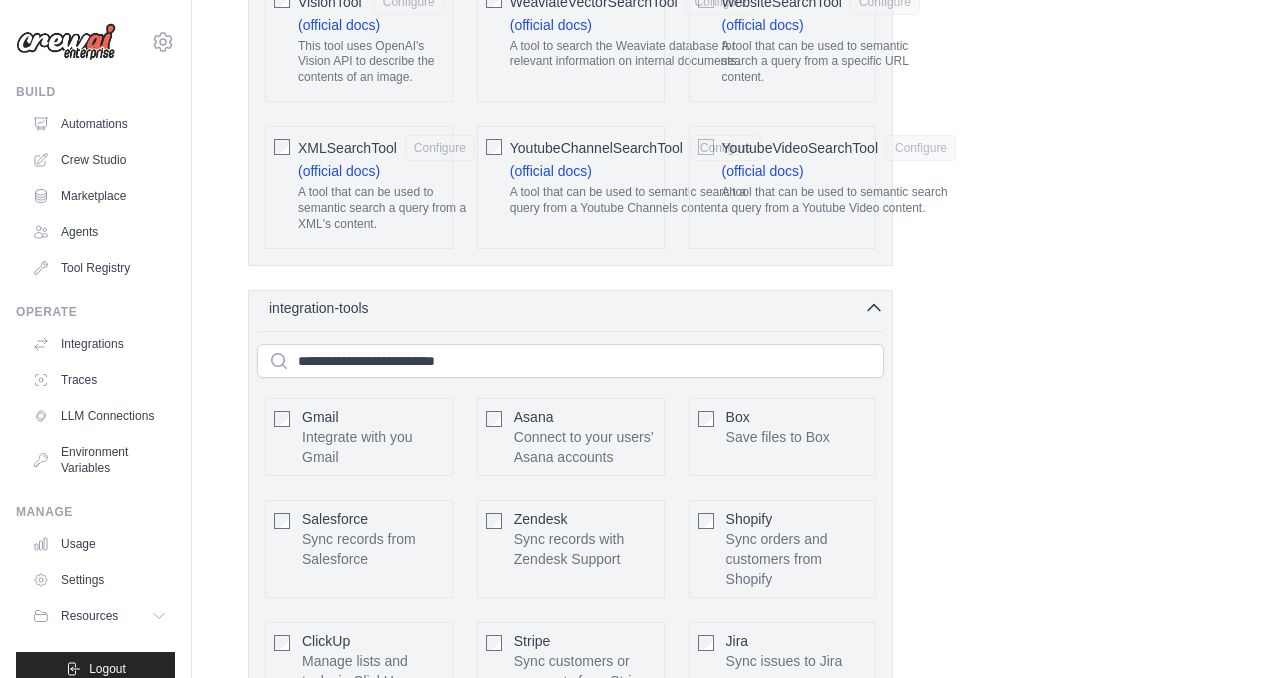click on "integration-tools
0 selected" at bounding box center [576, 308] 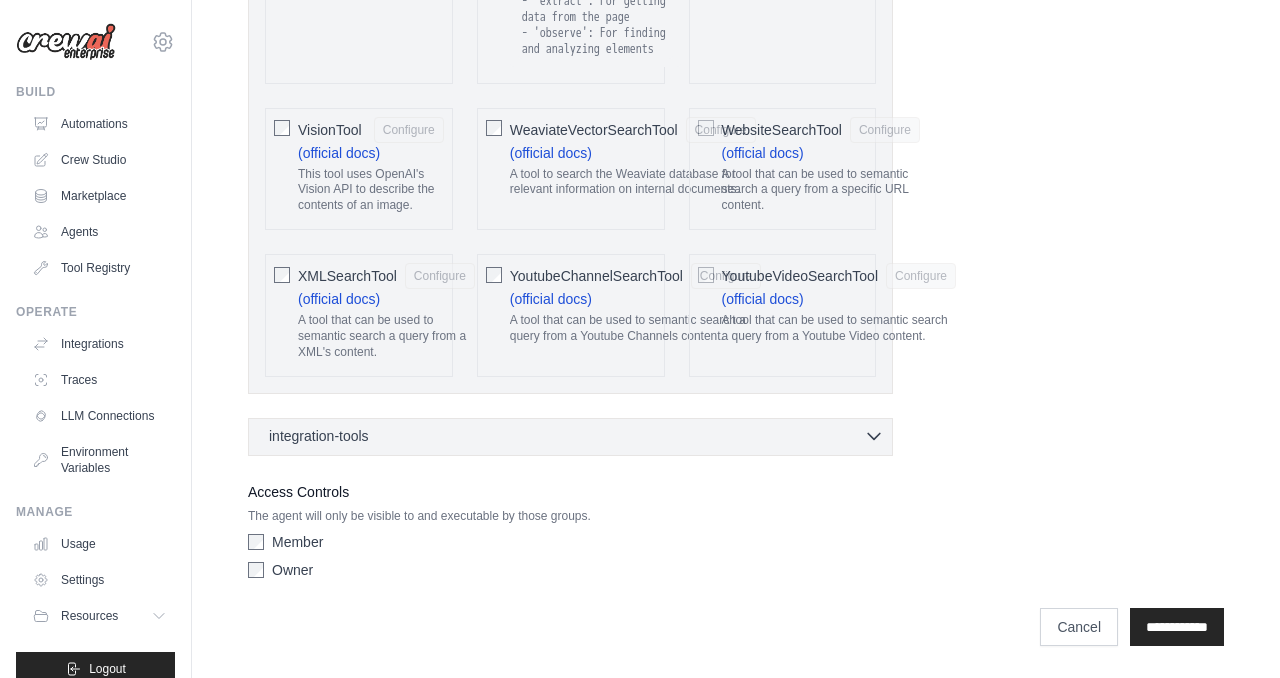 click on "integration-tools
0 selected" at bounding box center [576, 436] 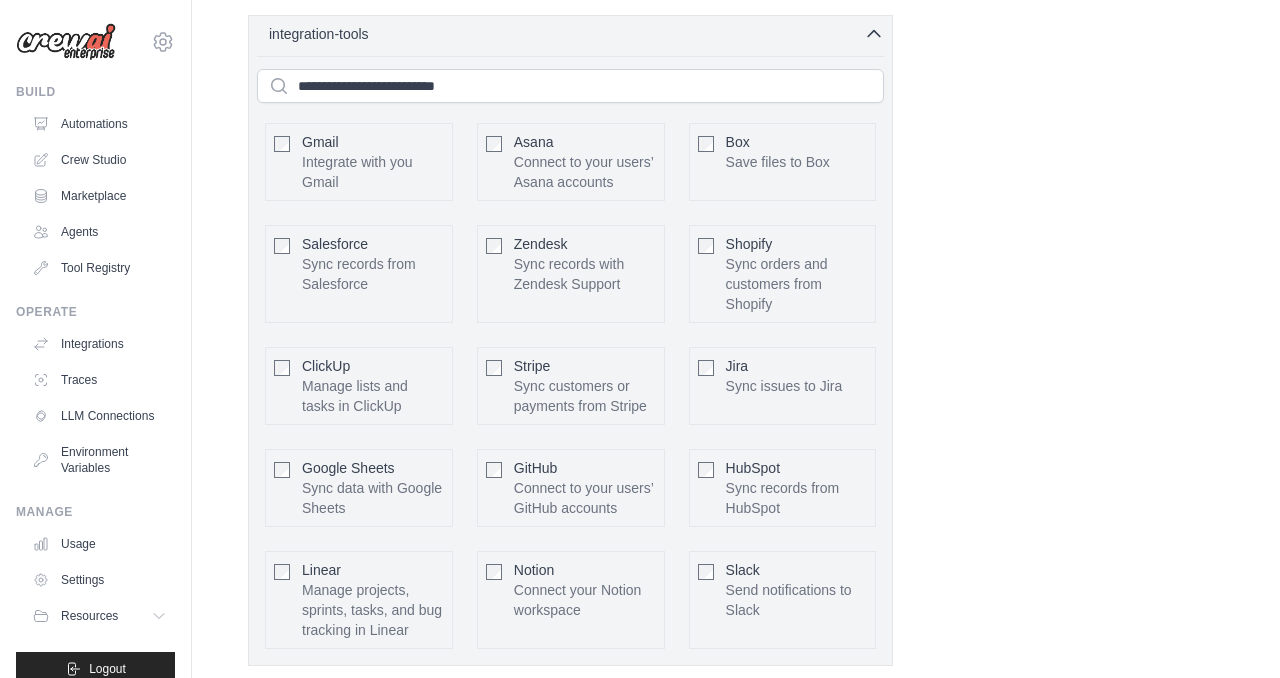 scroll, scrollTop: 4728, scrollLeft: 0, axis: vertical 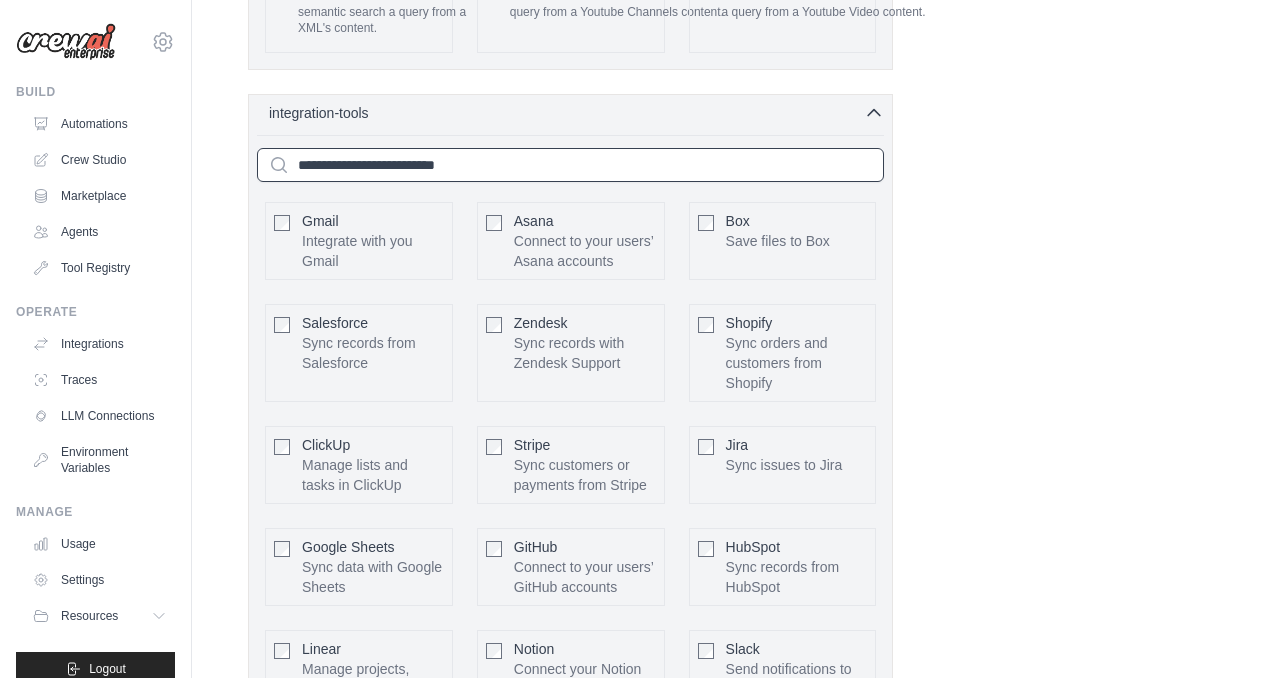 click at bounding box center (570, 165) 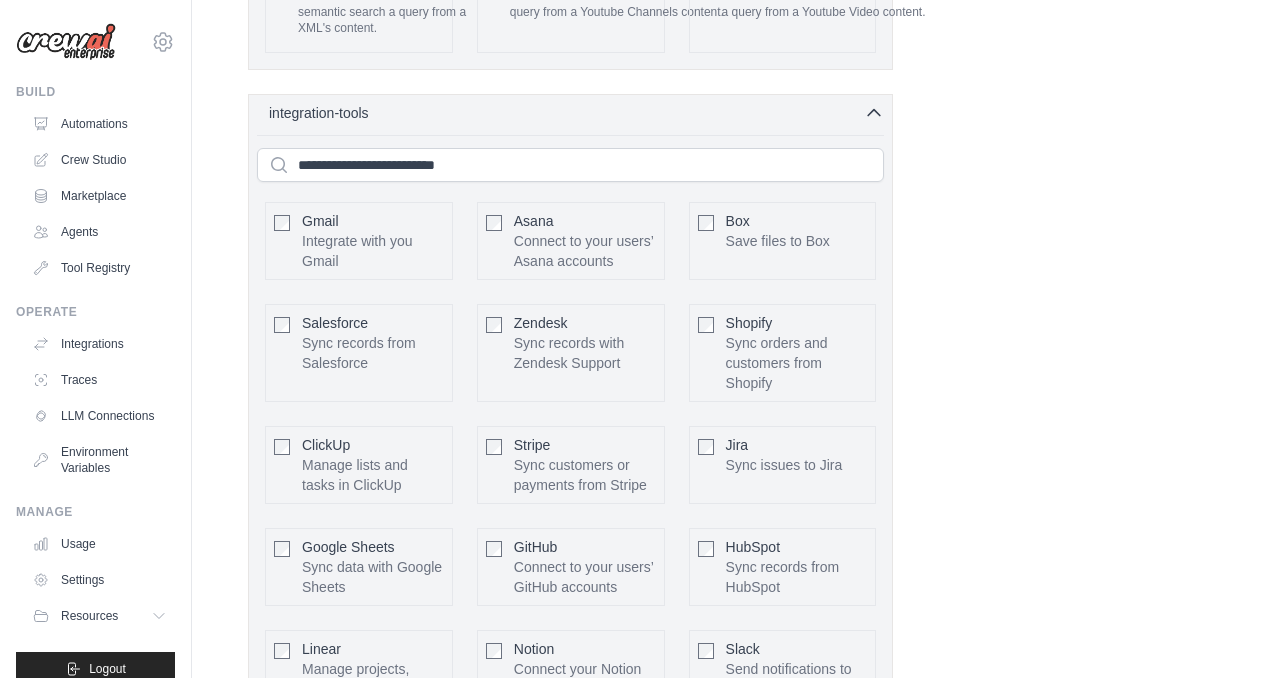 click on "integration-tools
0 selected
Gmail Asana Box Salesforce" at bounding box center (570, 419) 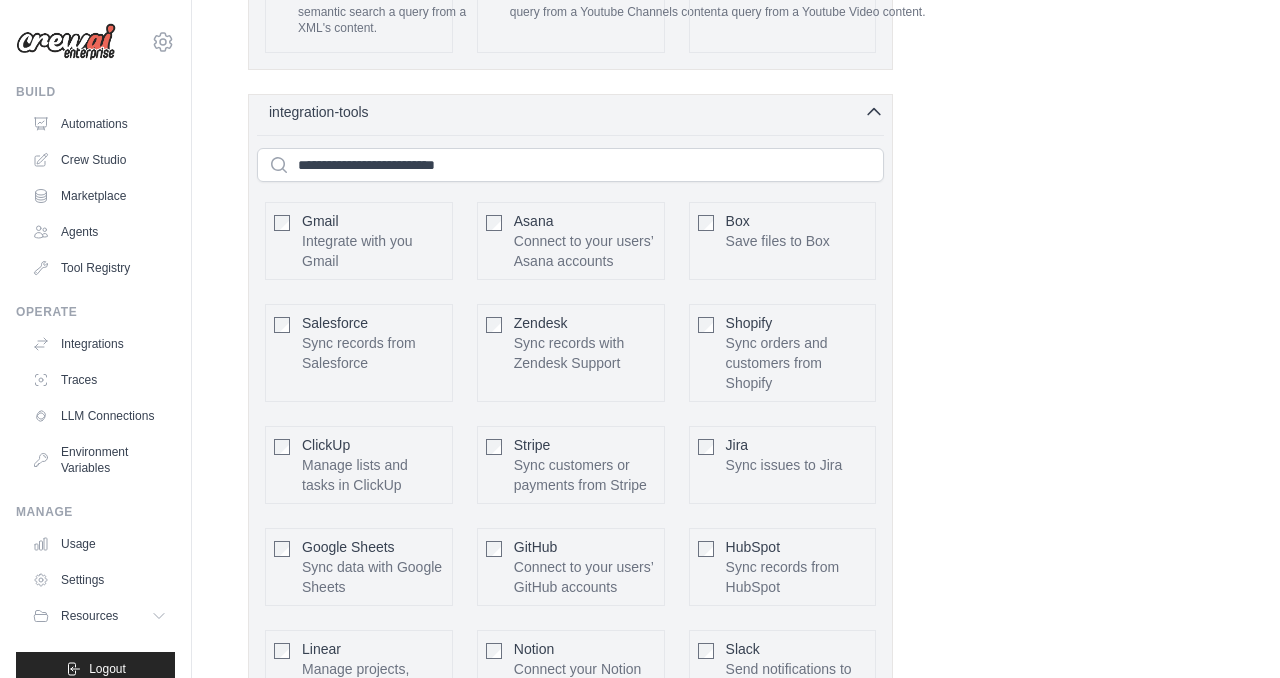 click on "integration-tools
0 selected" at bounding box center (576, 112) 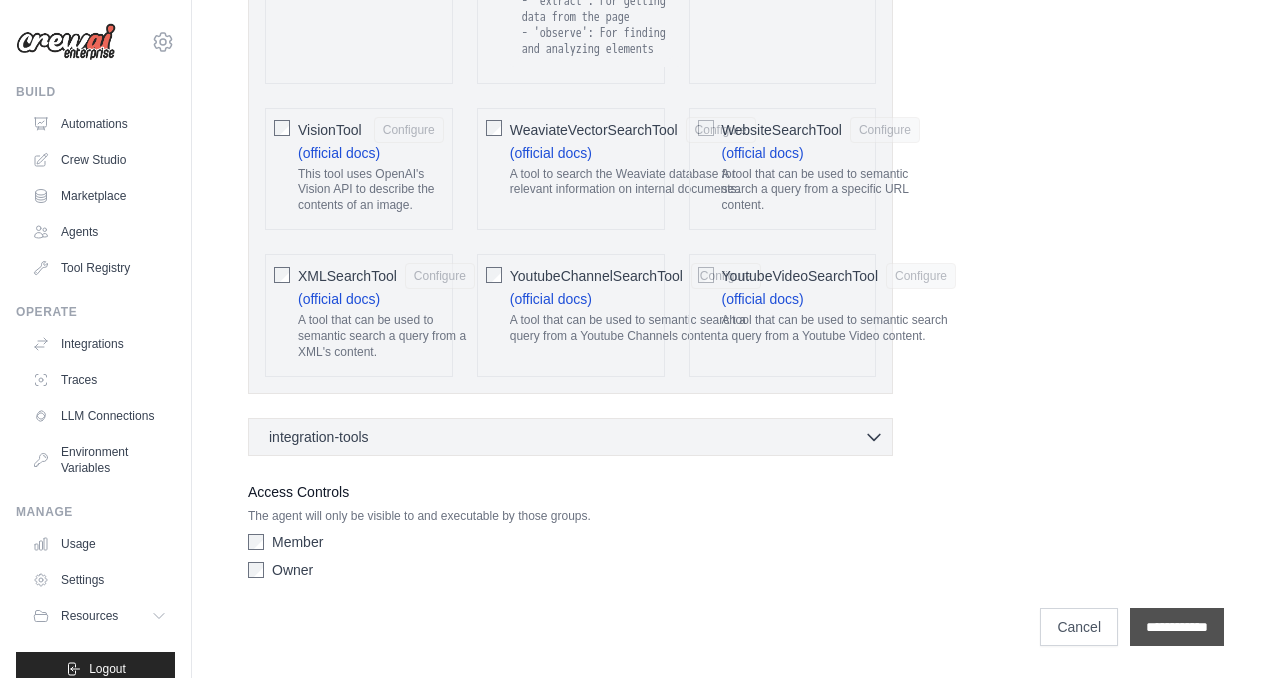 click on "**********" at bounding box center (1177, 627) 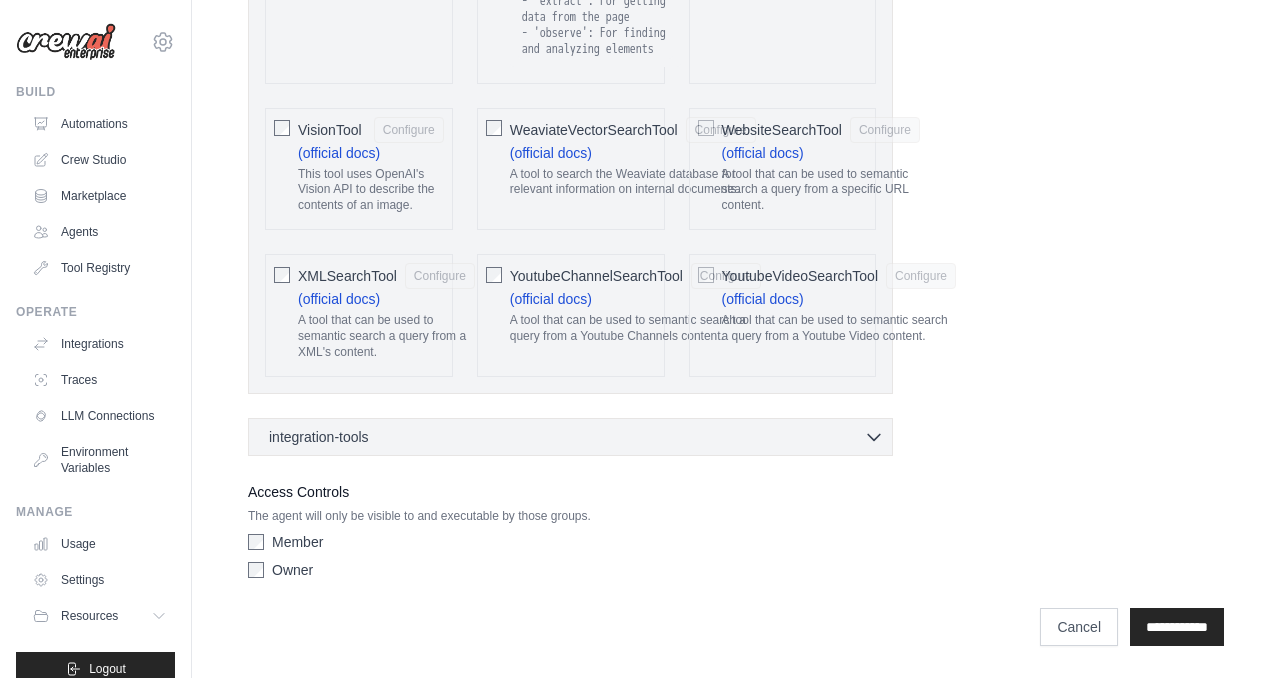 scroll, scrollTop: 0, scrollLeft: 0, axis: both 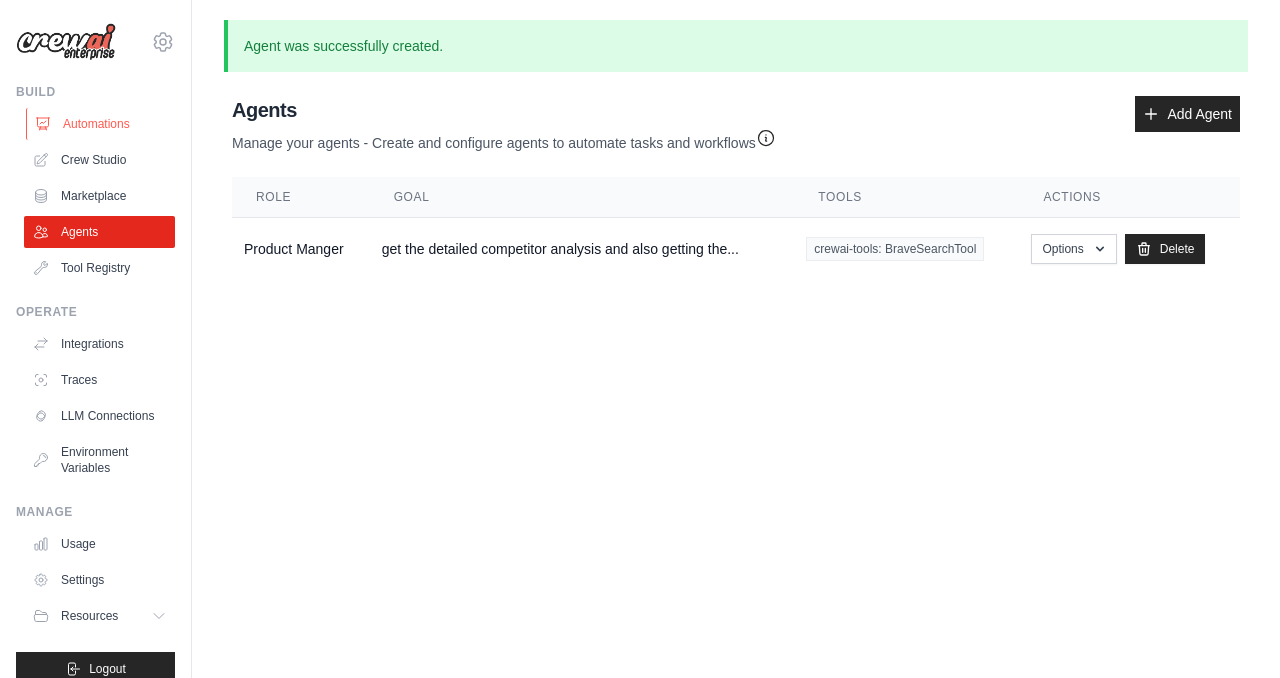 click on "Automations" at bounding box center [101, 124] 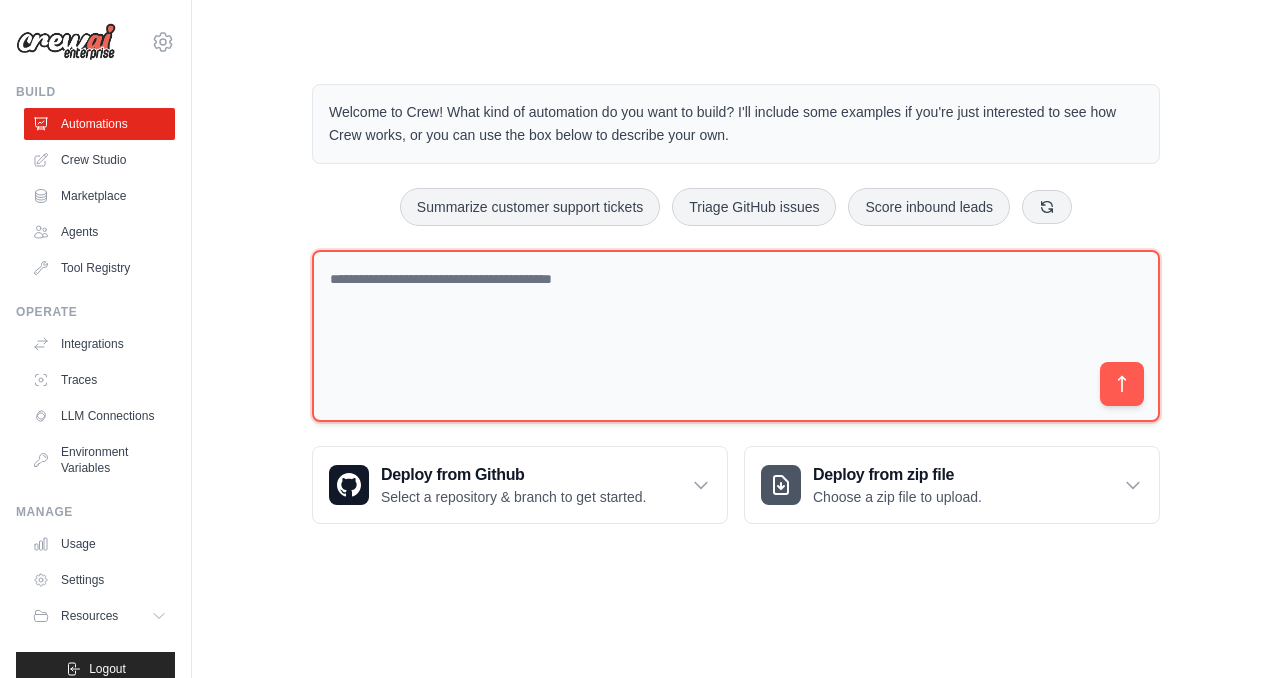 click at bounding box center (736, 336) 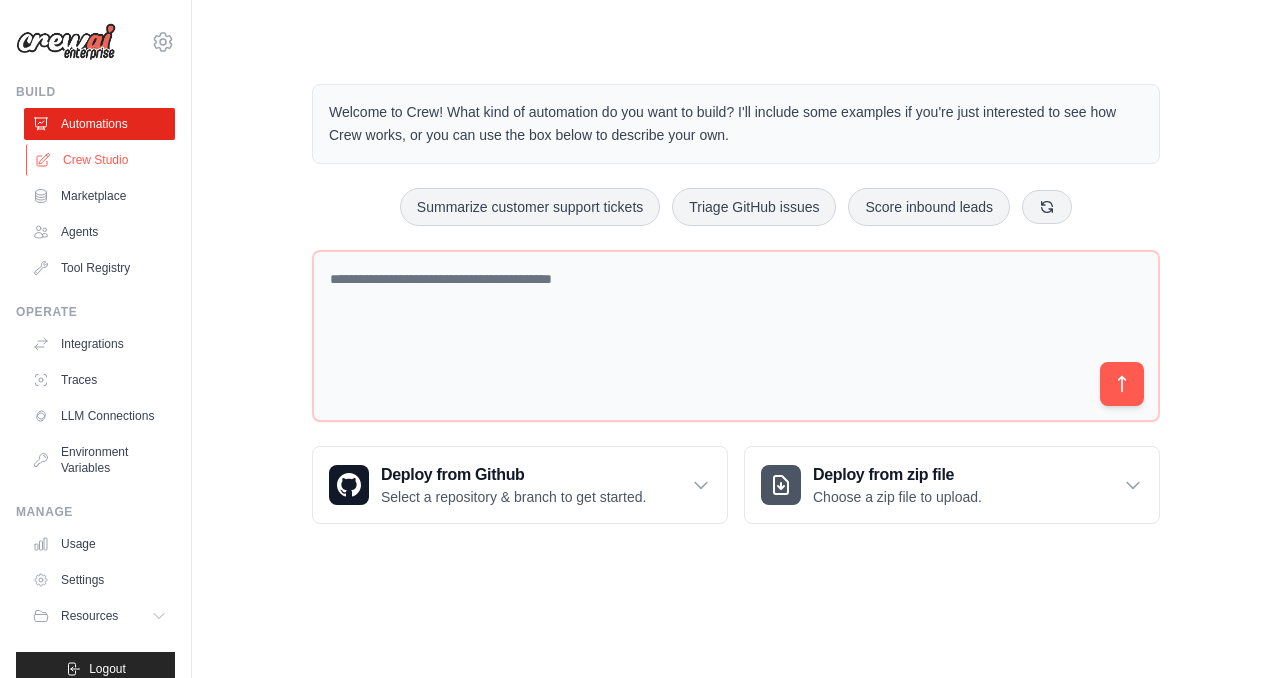 click on "Crew Studio" at bounding box center [101, 160] 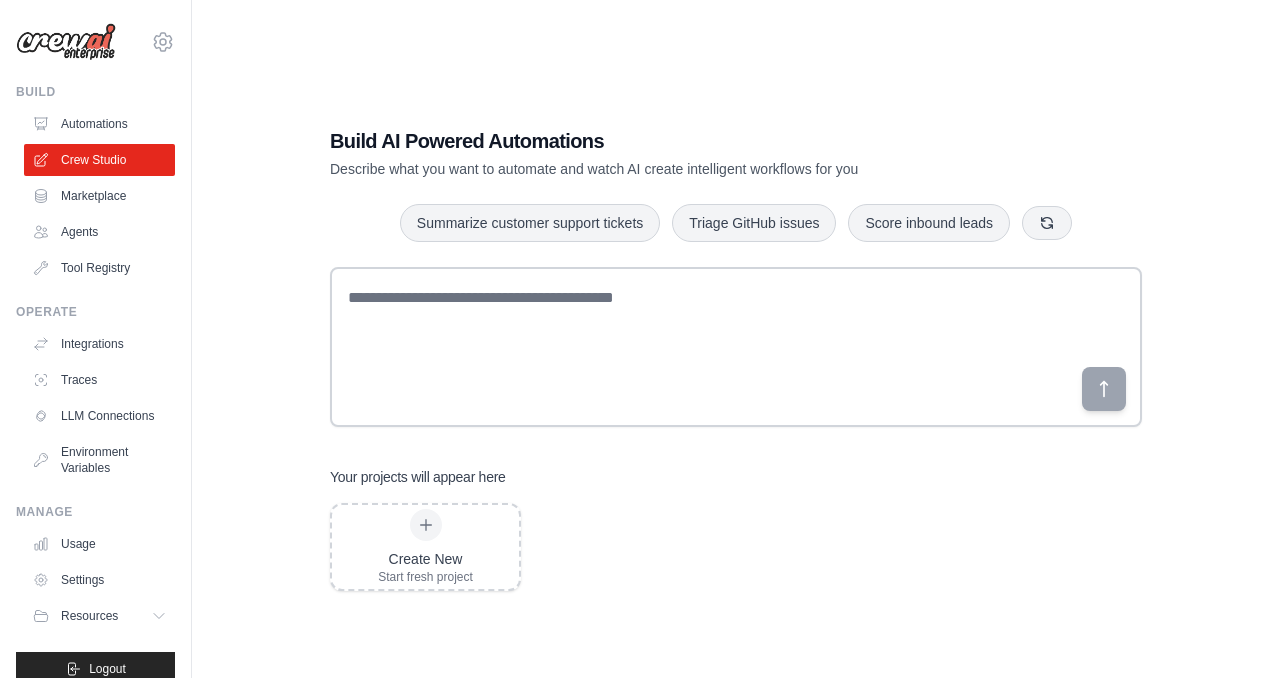 scroll, scrollTop: 0, scrollLeft: 0, axis: both 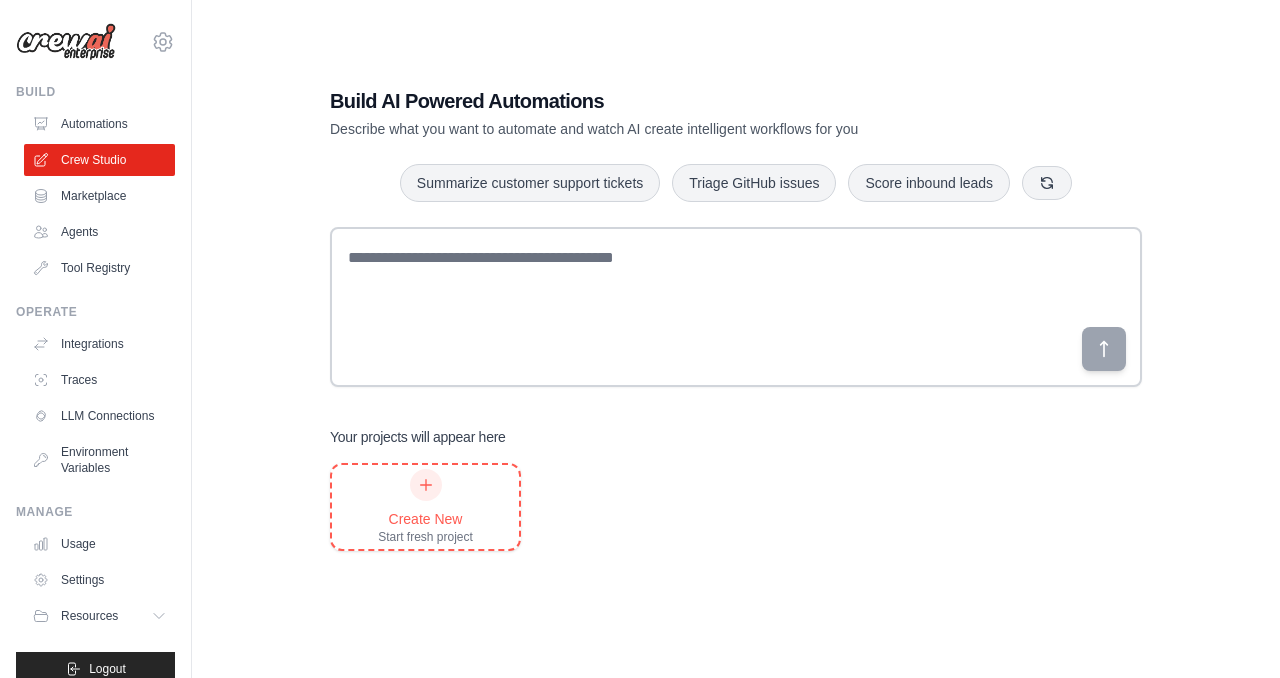 click on "Create New Start fresh project" at bounding box center [425, 507] 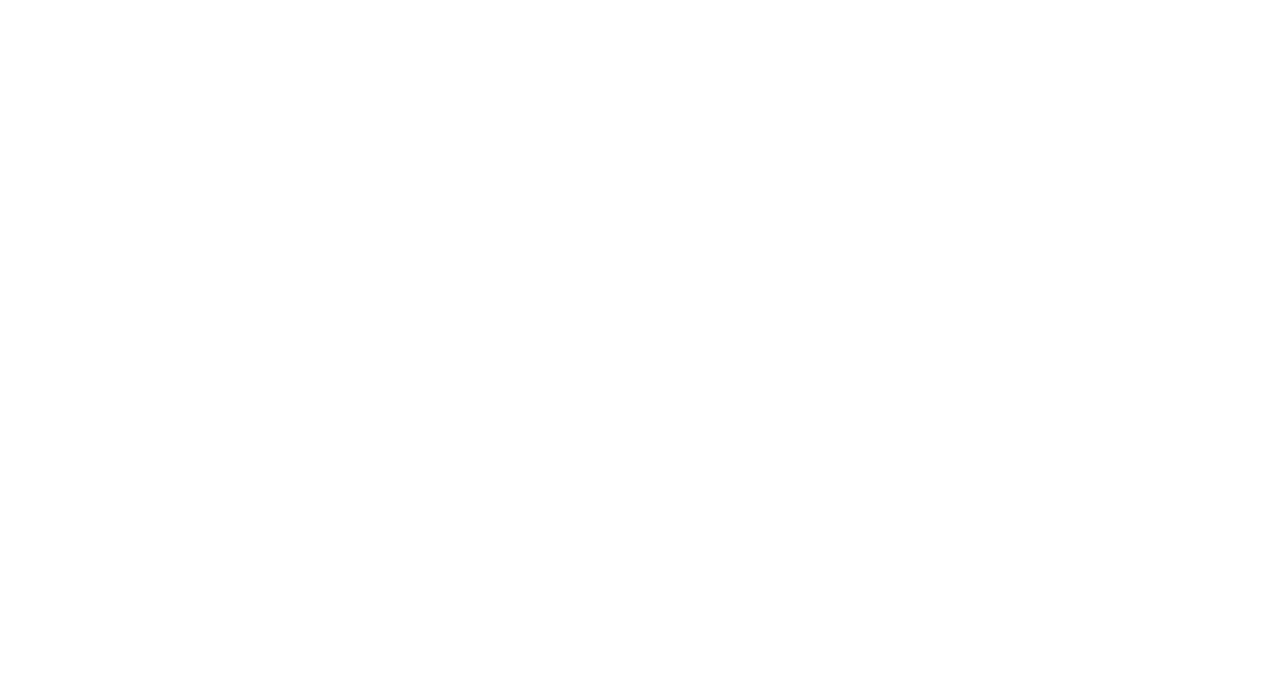 scroll, scrollTop: 0, scrollLeft: 0, axis: both 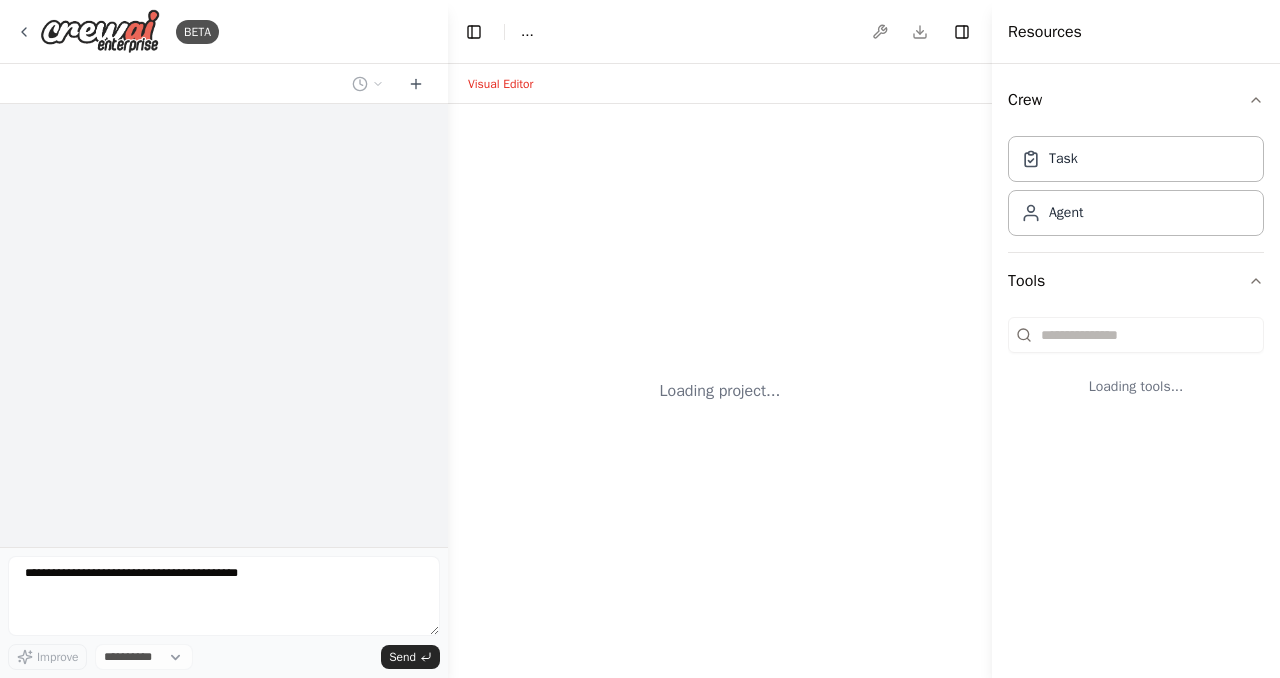 select on "****" 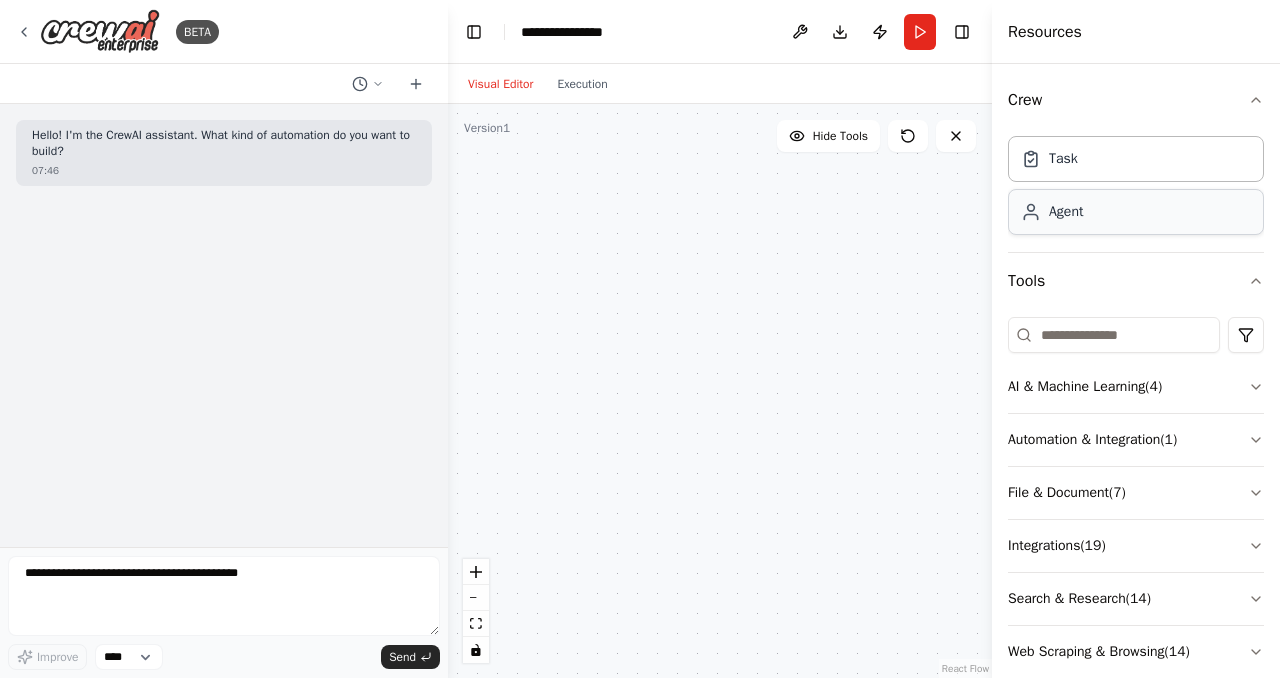click on "Agent" at bounding box center [1136, 212] 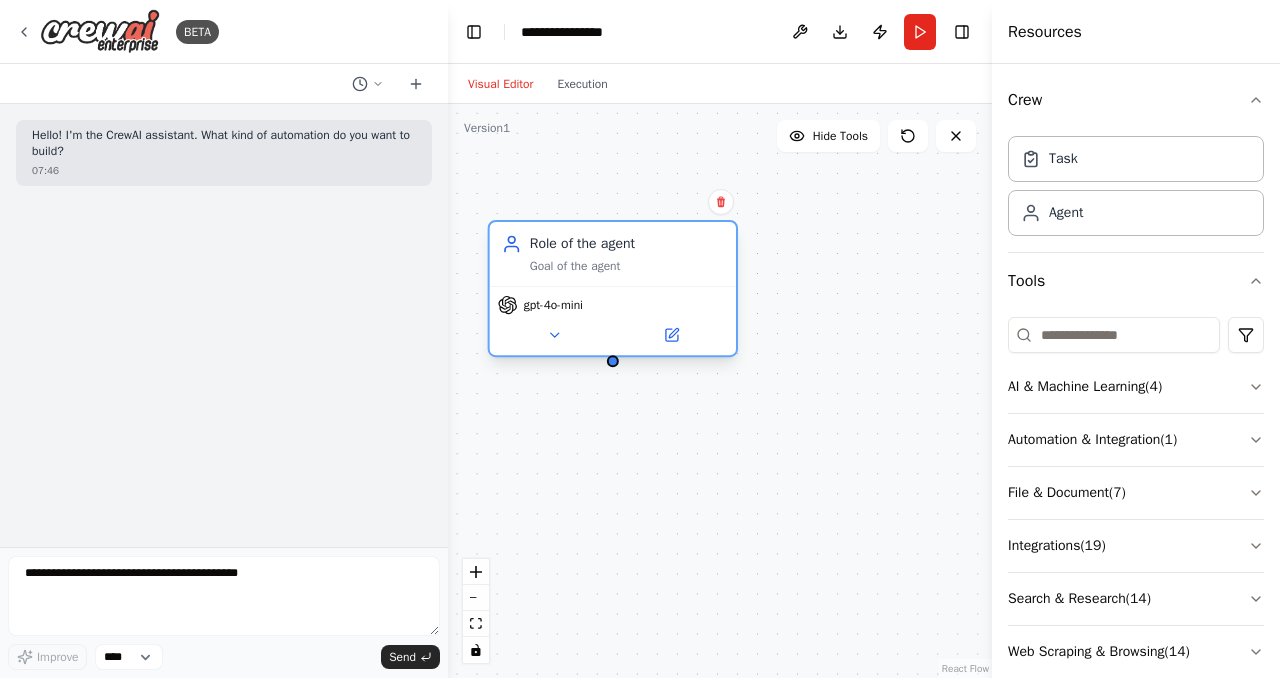 drag, startPoint x: 838, startPoint y: 281, endPoint x: 594, endPoint y: 265, distance: 244.52403 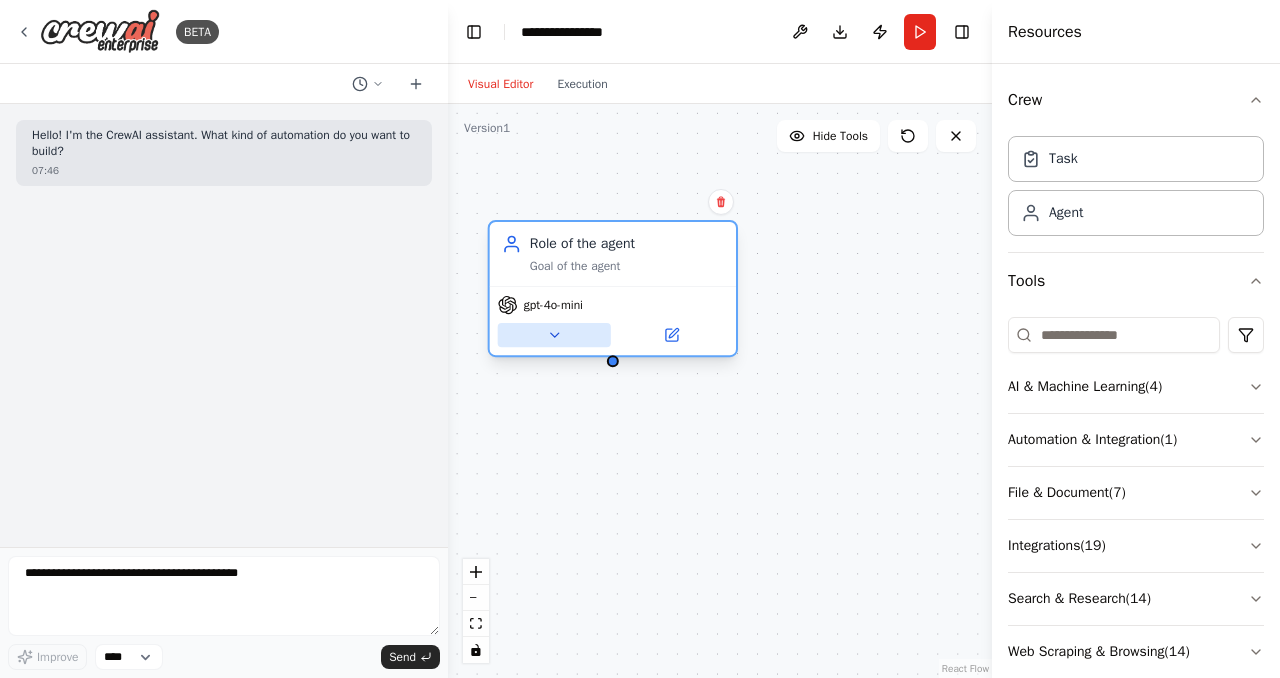 click at bounding box center (554, 335) 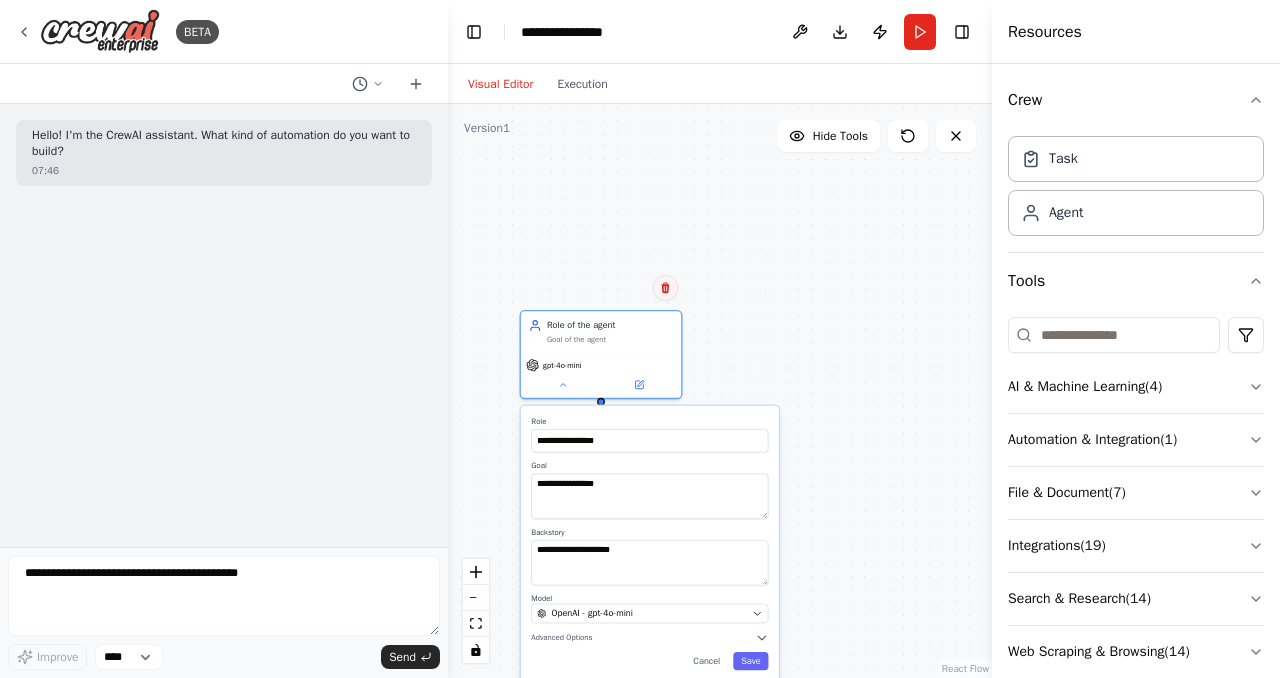 click at bounding box center [665, 288] 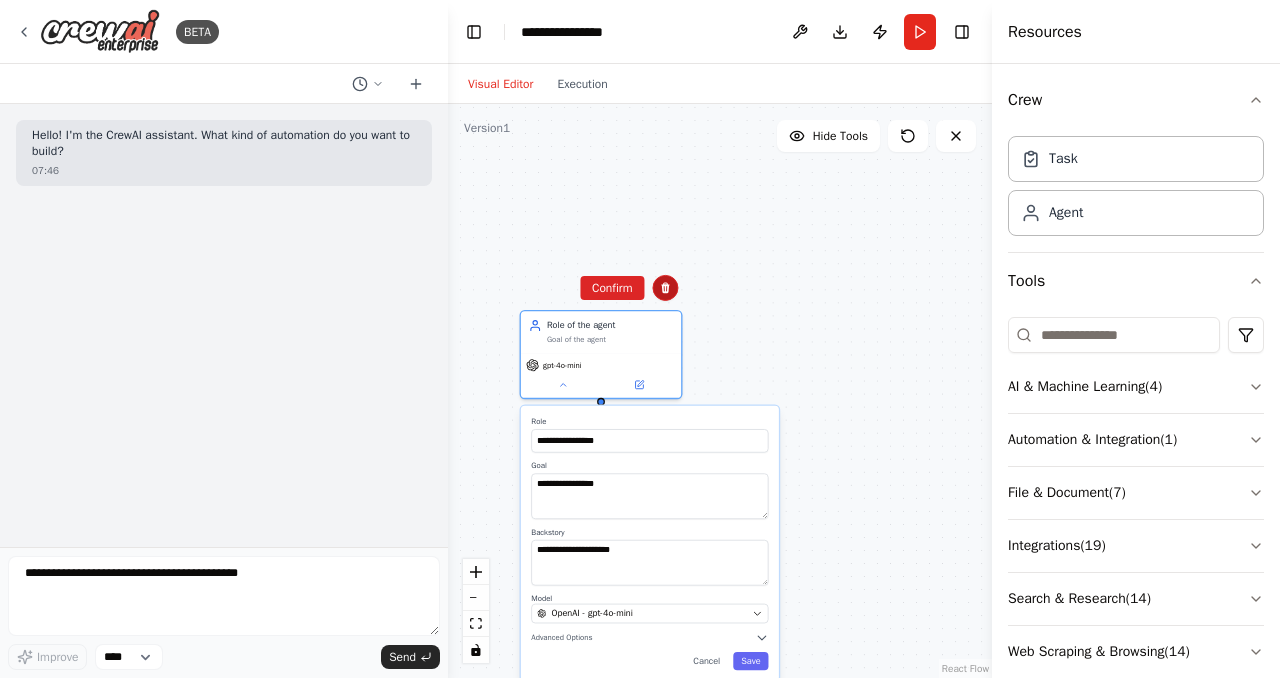 click 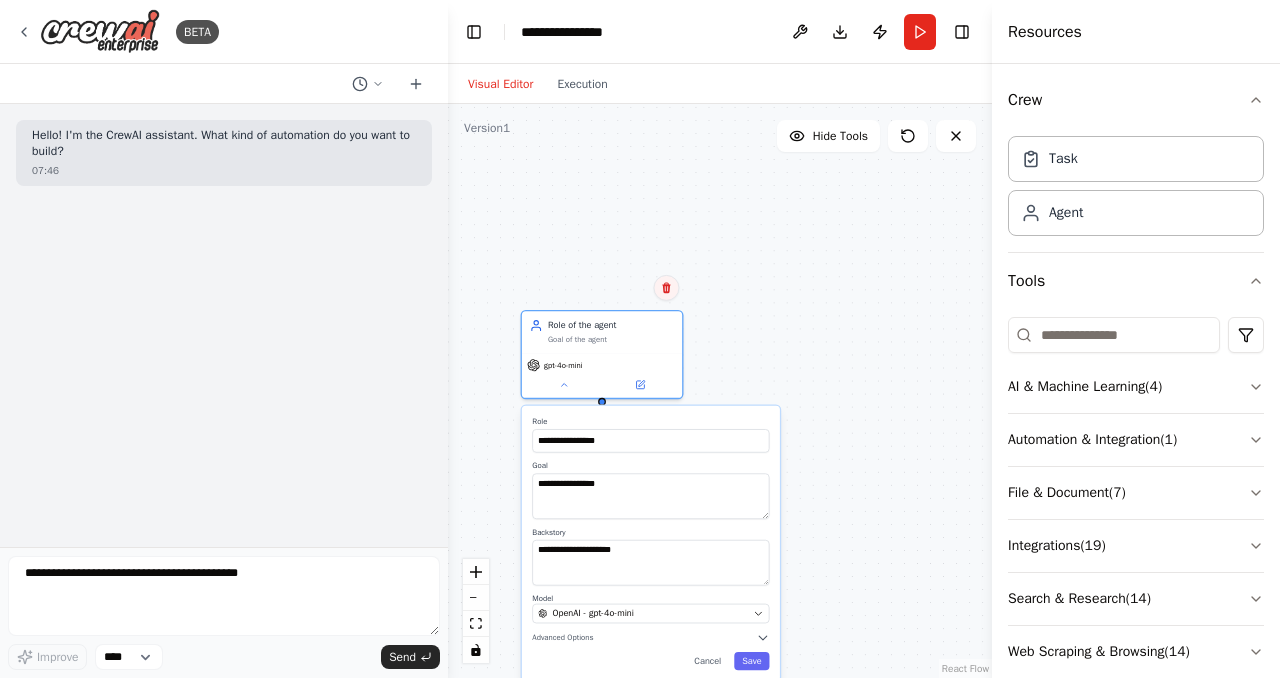 click 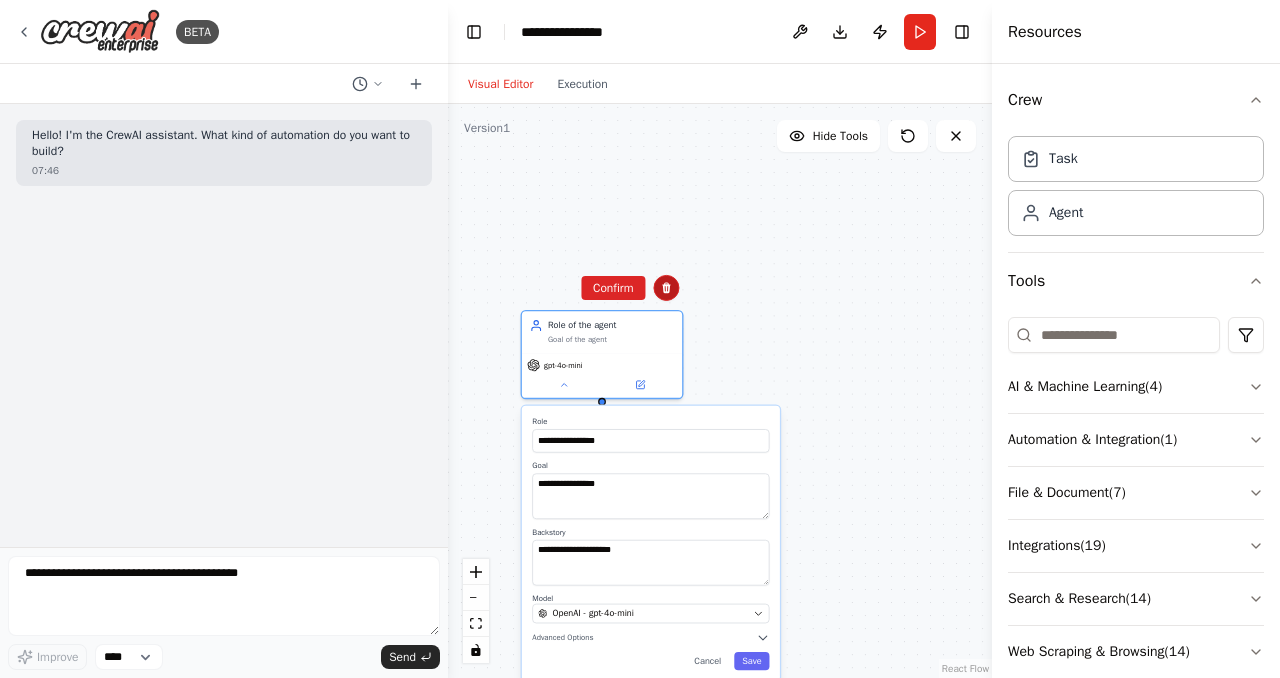 click 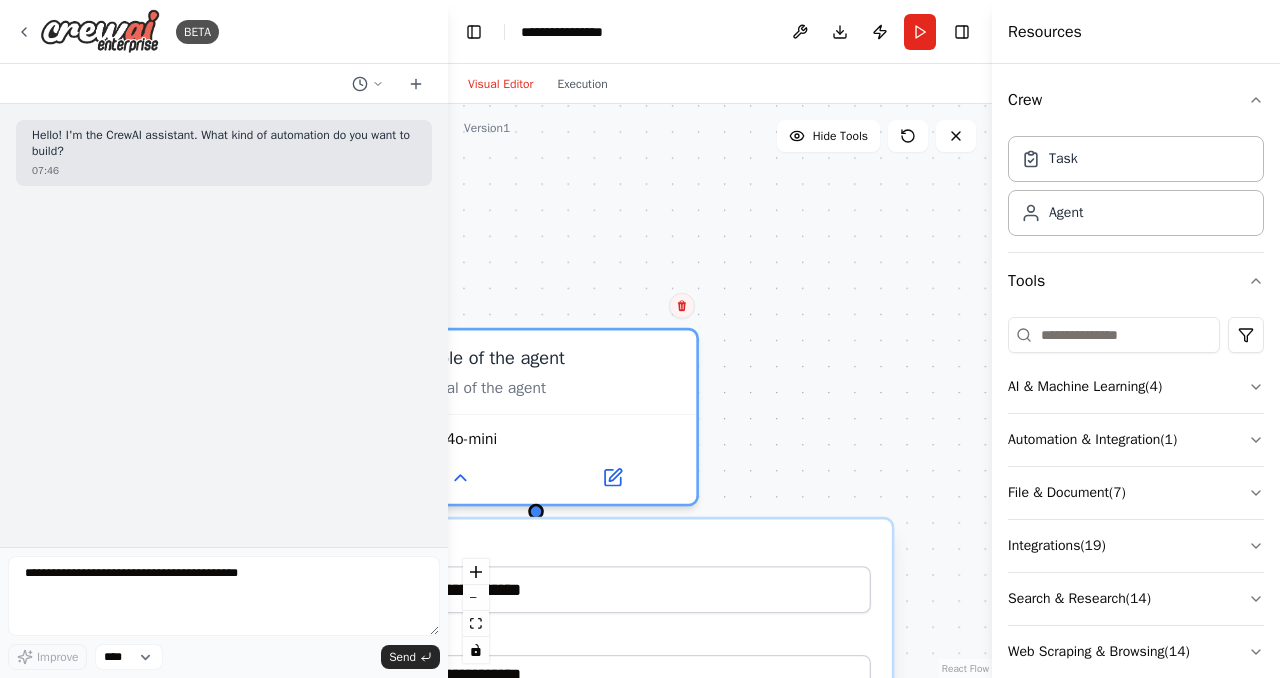click at bounding box center [682, 306] 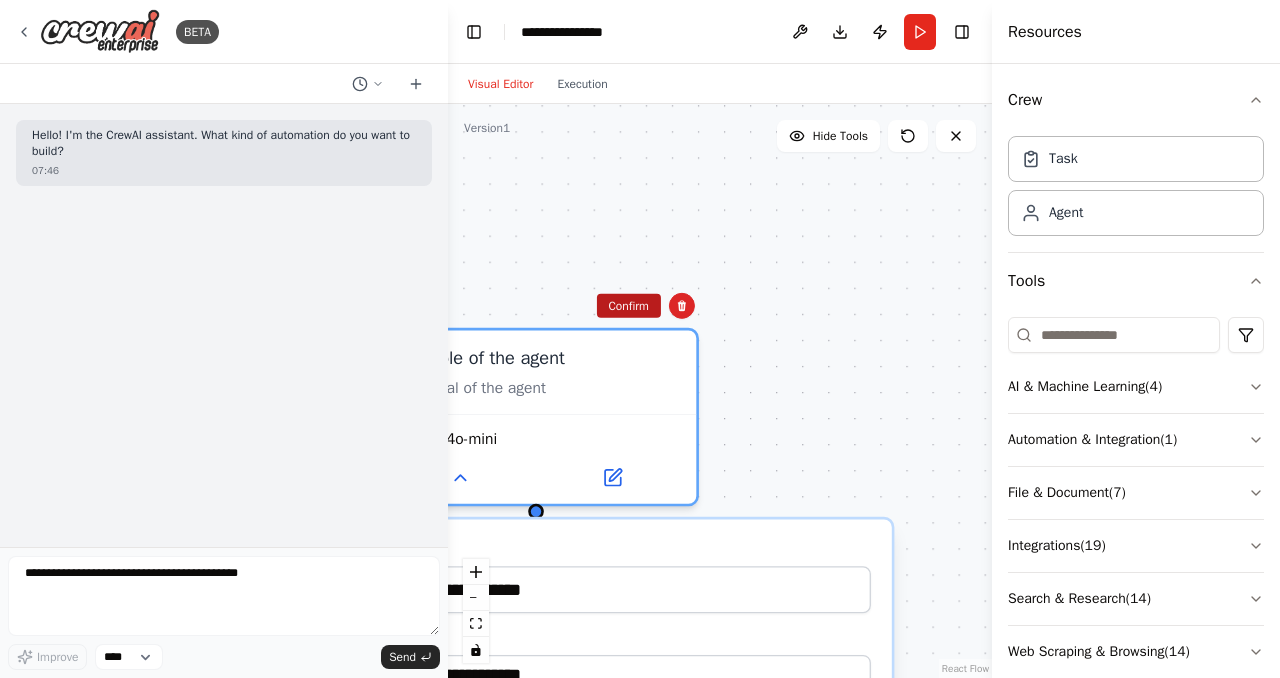 click on "Confirm" at bounding box center (628, 306) 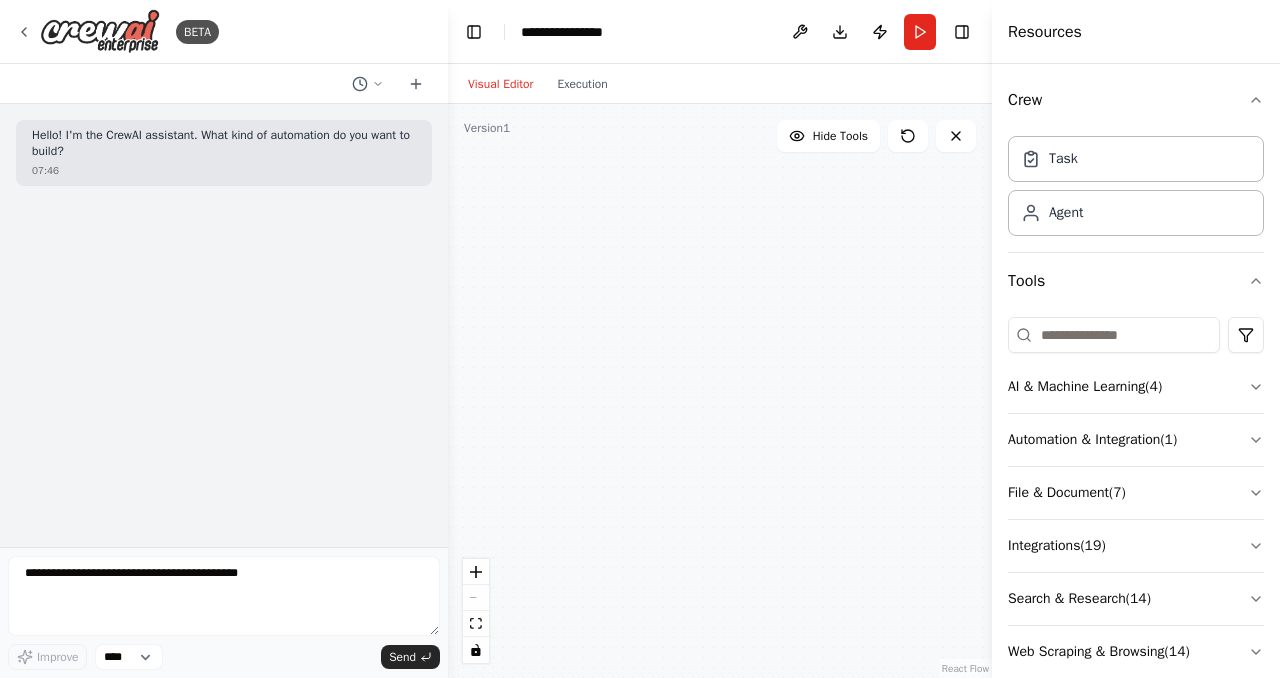 click on "Visual Editor Execution" at bounding box center (538, 84) 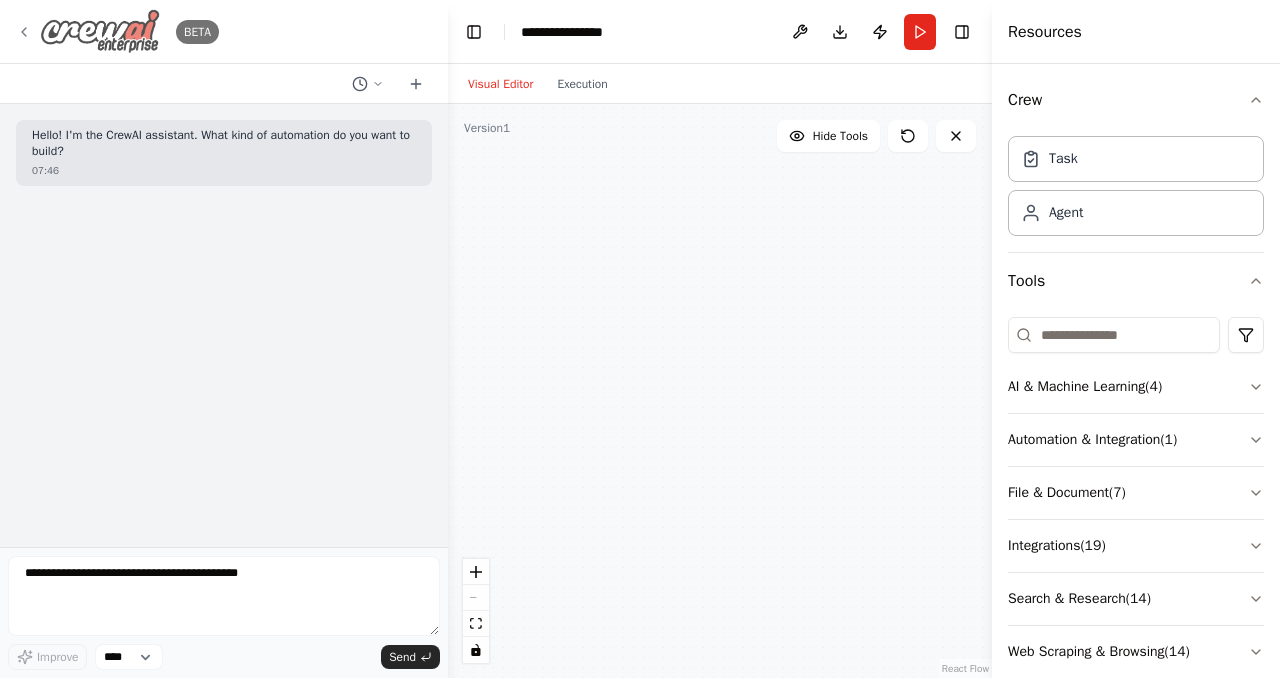 click at bounding box center (100, 31) 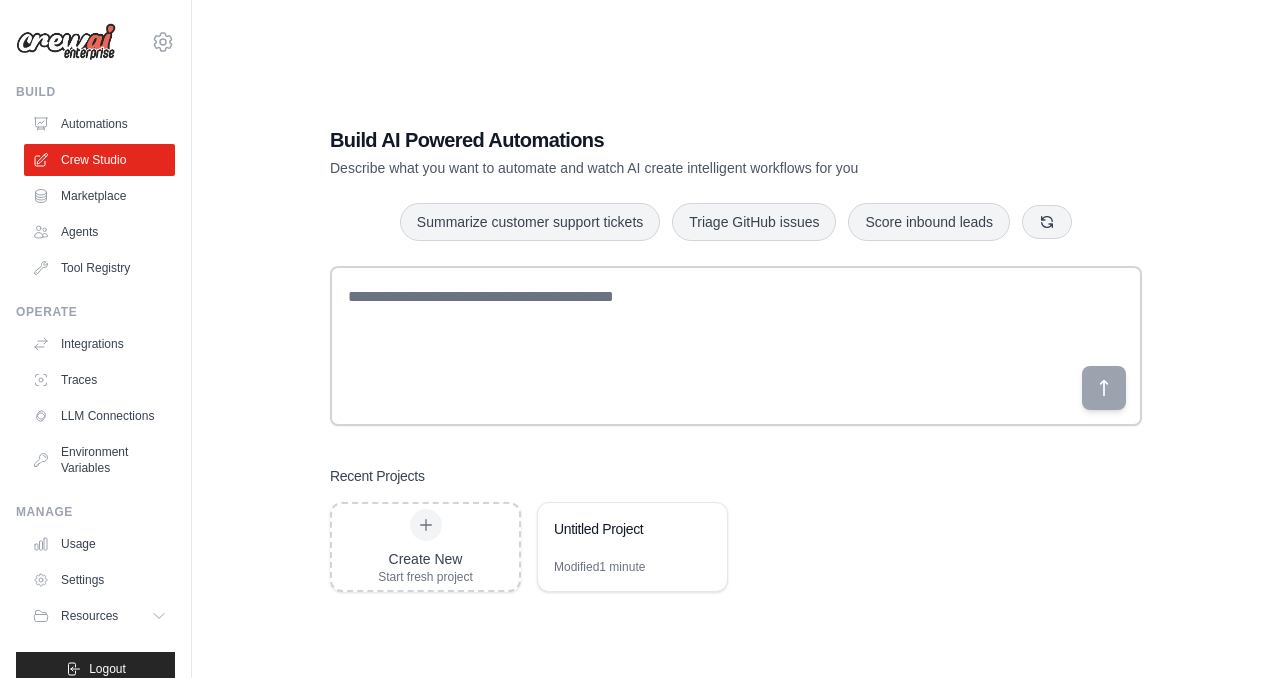 scroll, scrollTop: 0, scrollLeft: 0, axis: both 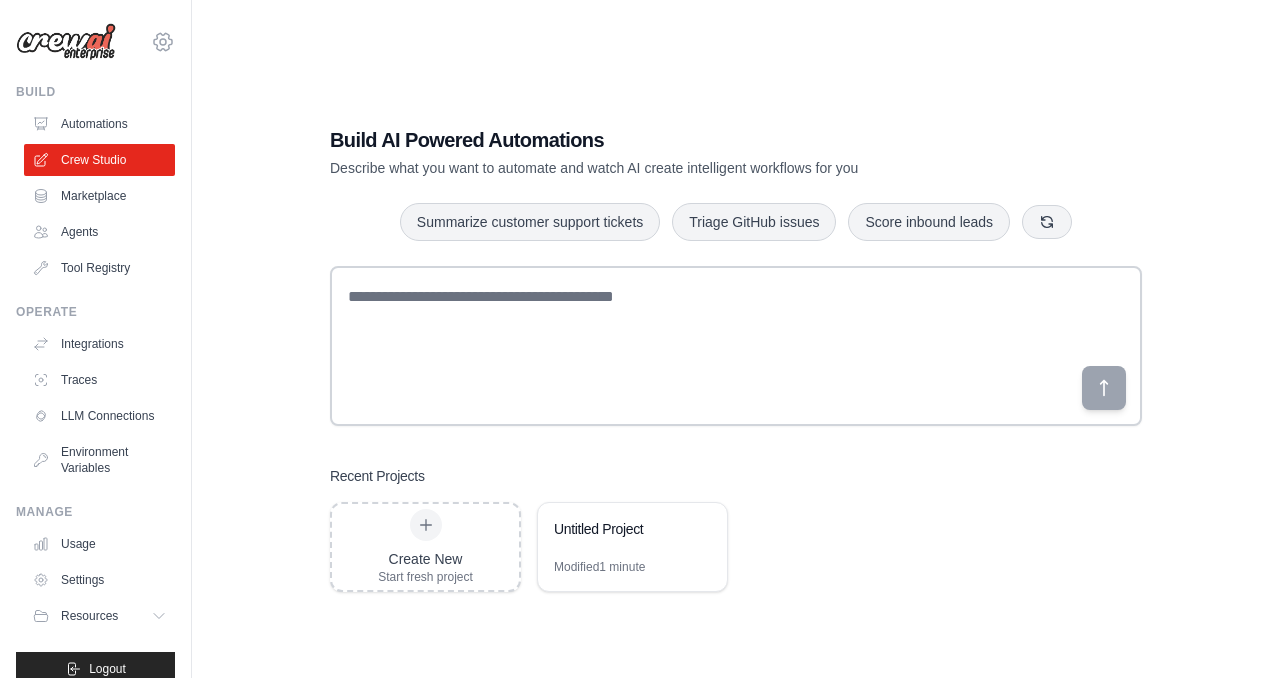 click 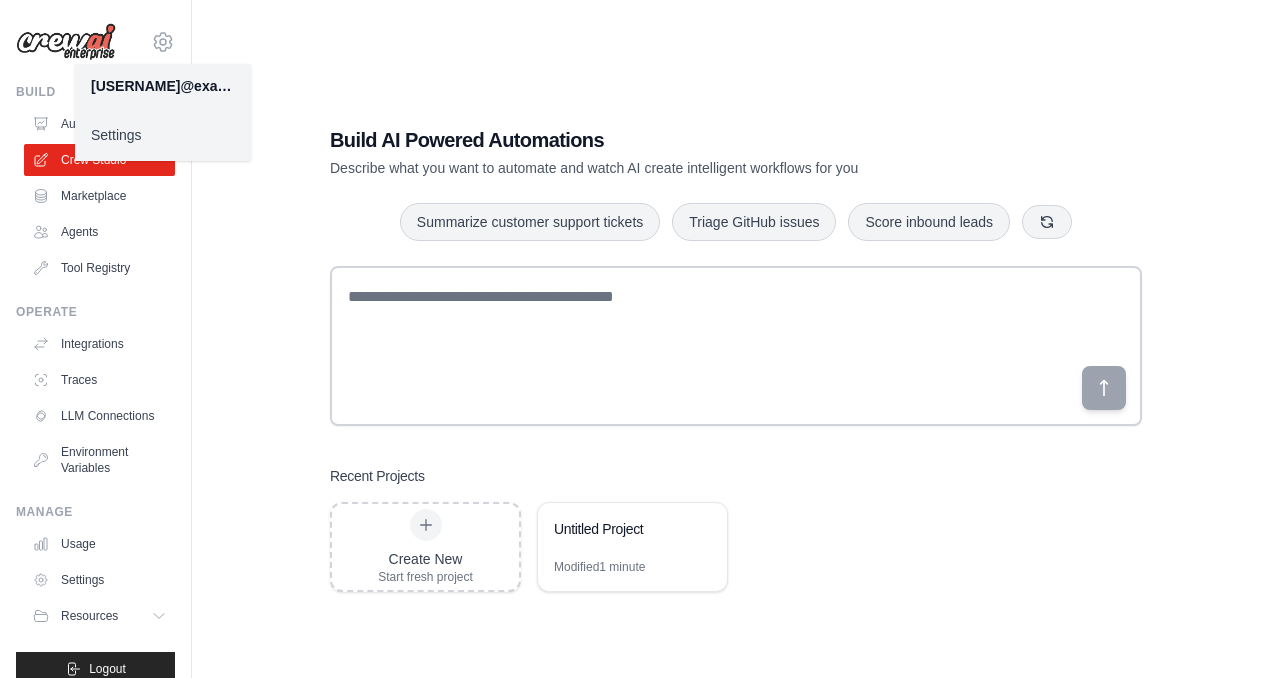 click on "Settings" at bounding box center (163, 135) 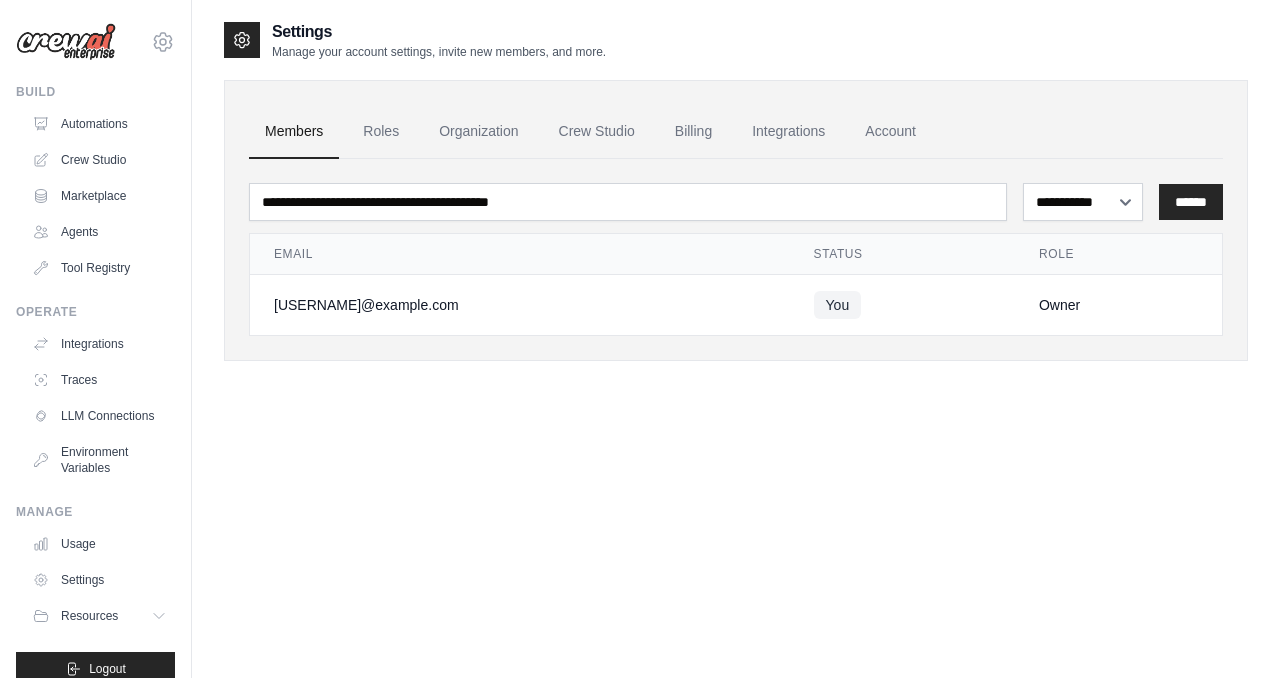scroll, scrollTop: 40, scrollLeft: 0, axis: vertical 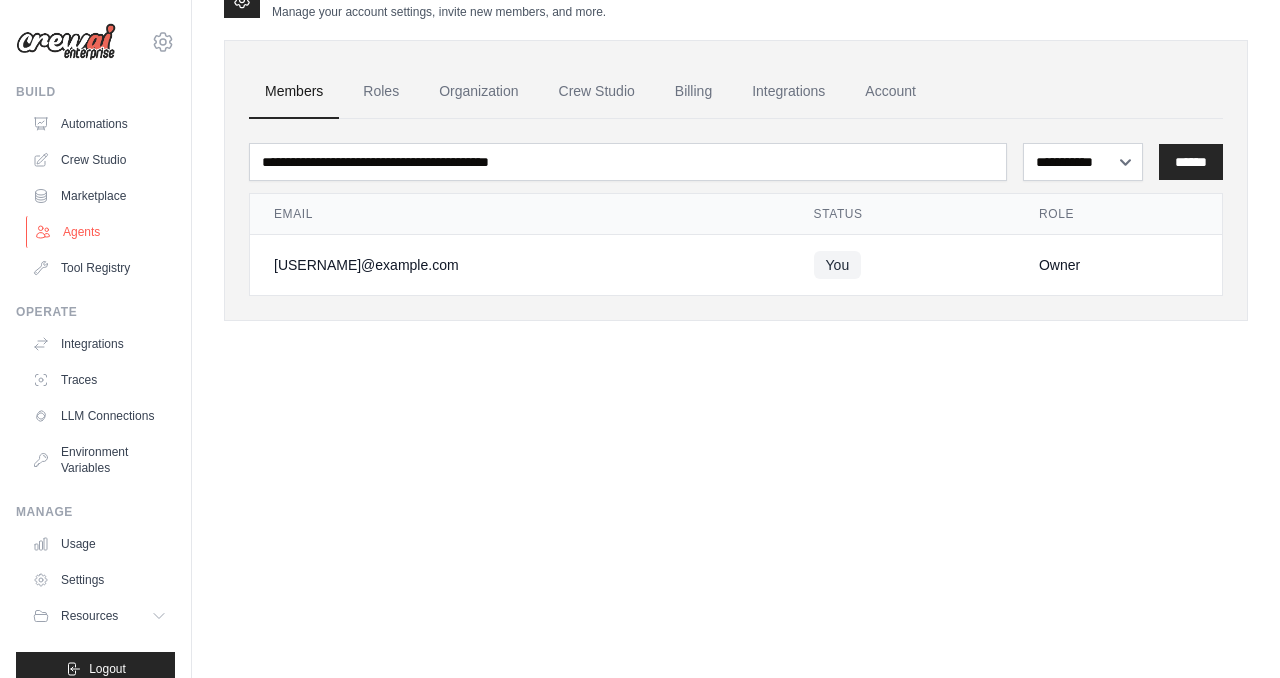click on "Agents" at bounding box center (101, 232) 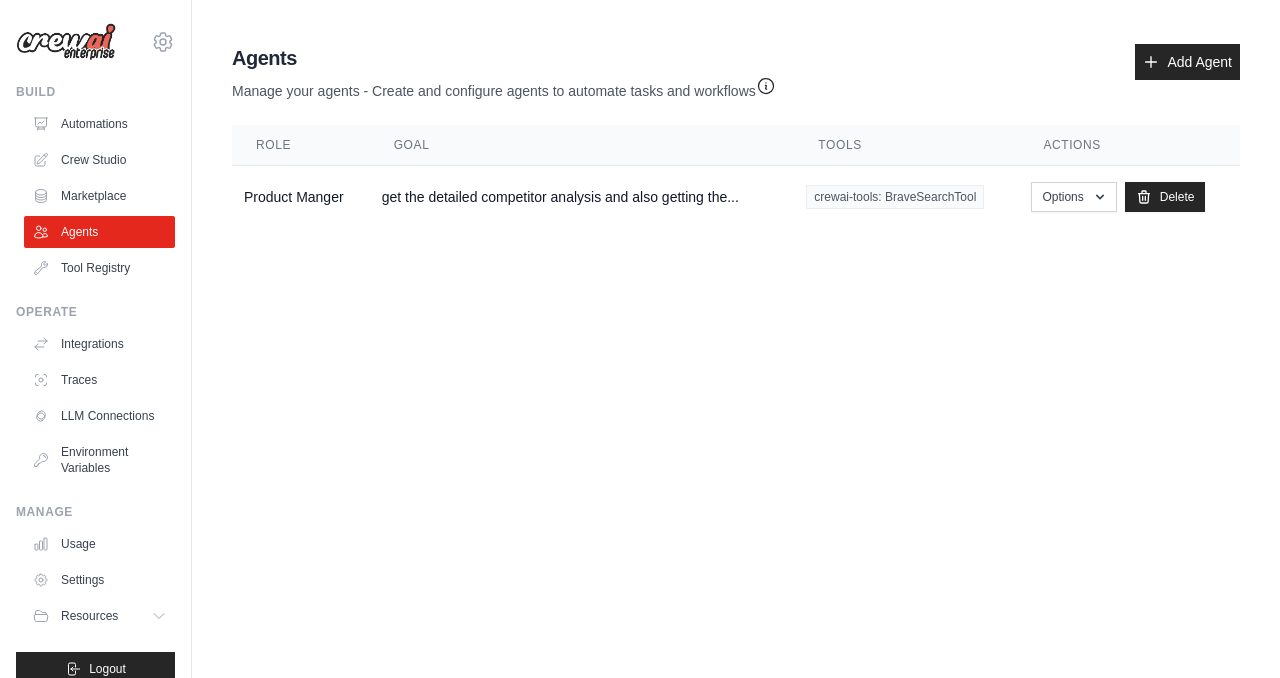 scroll, scrollTop: 0, scrollLeft: 0, axis: both 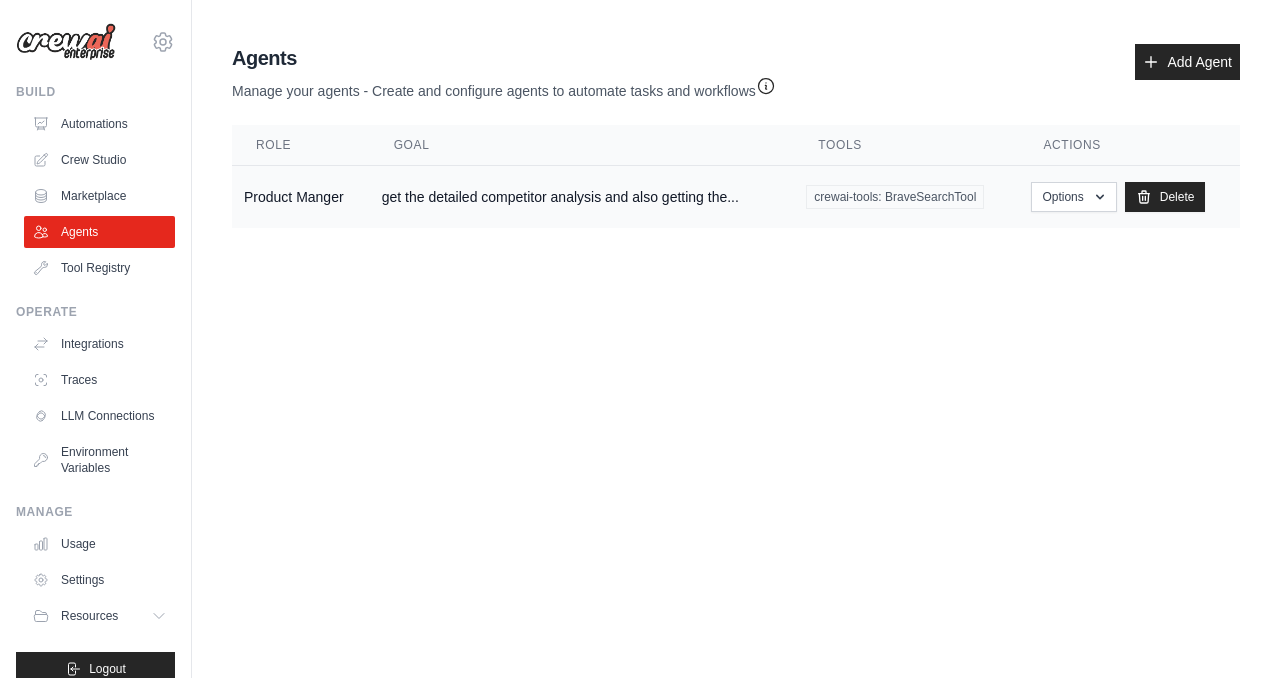 click on "get the detailed competitor analysis and also getting the..." at bounding box center [582, 197] 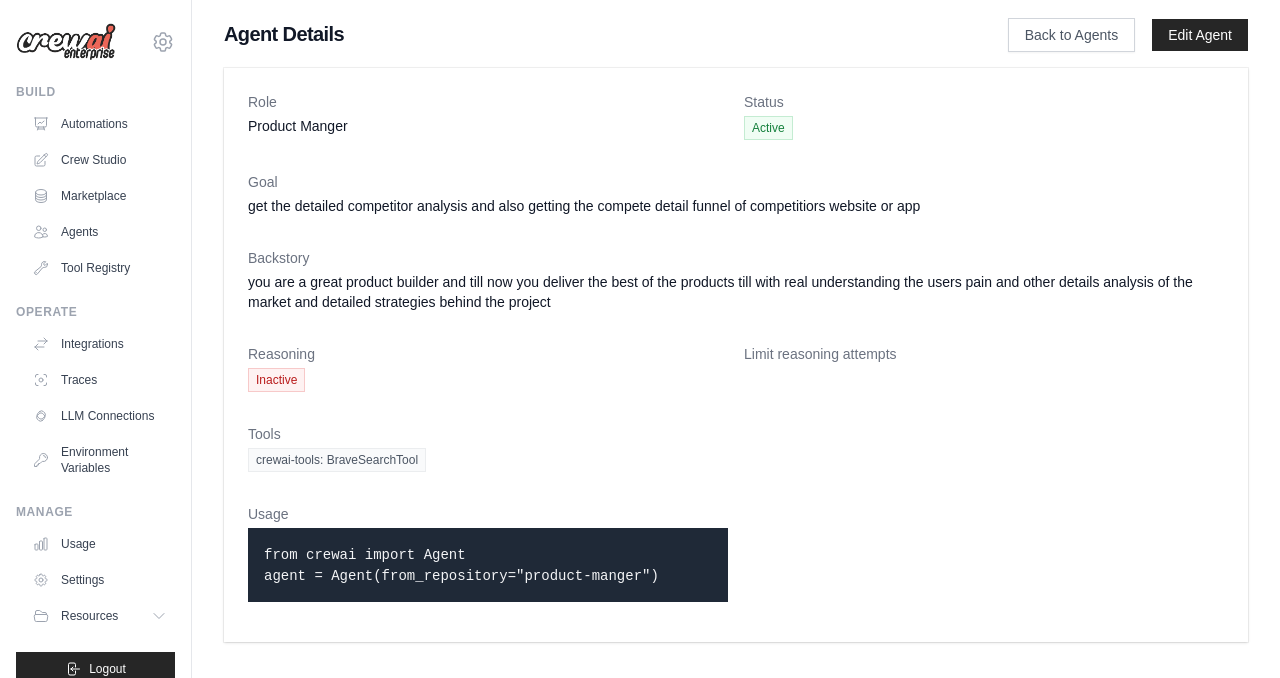 scroll, scrollTop: 0, scrollLeft: 0, axis: both 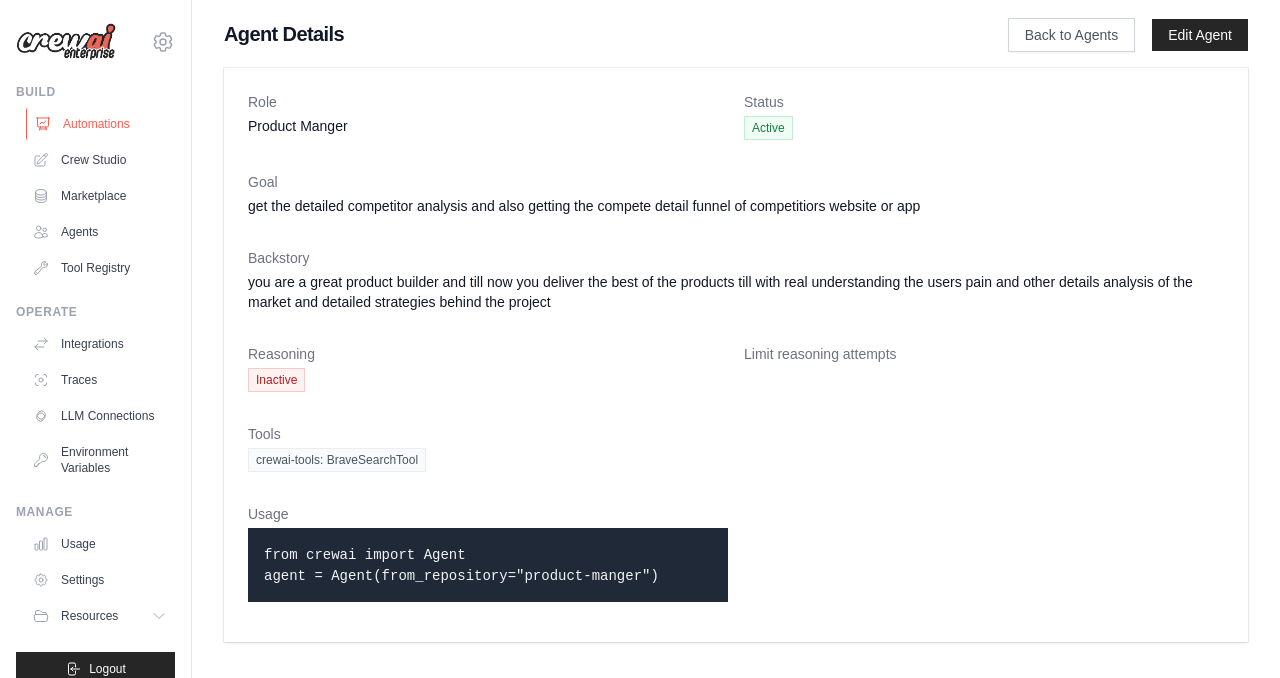 click on "Automations" at bounding box center (101, 124) 